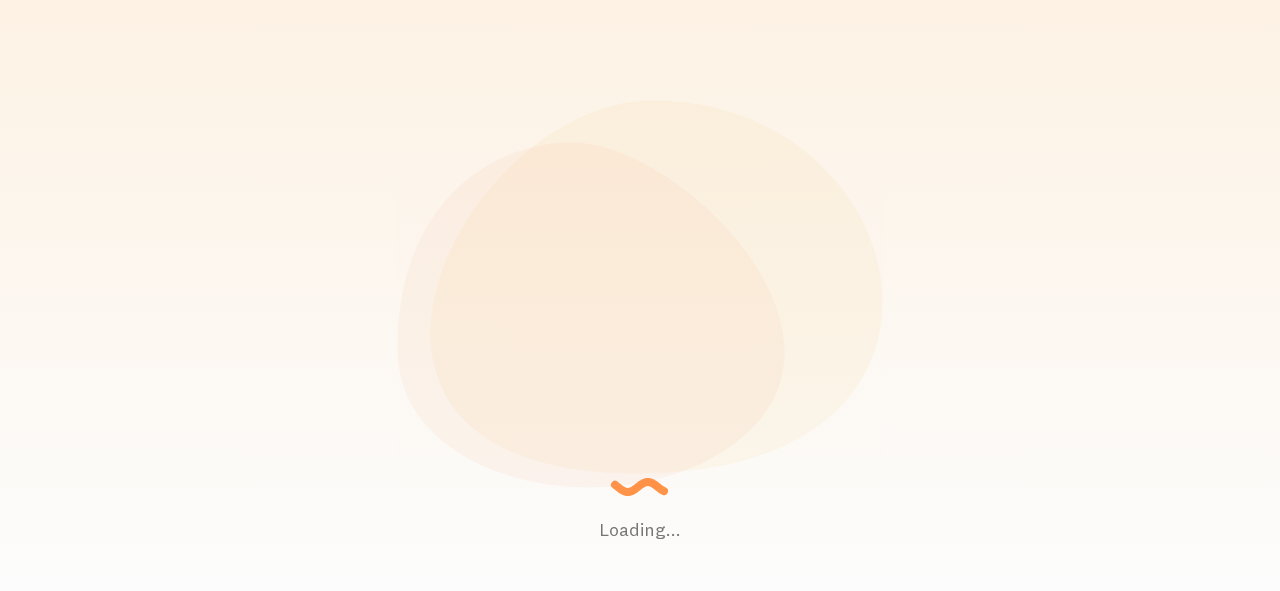 scroll, scrollTop: 0, scrollLeft: 0, axis: both 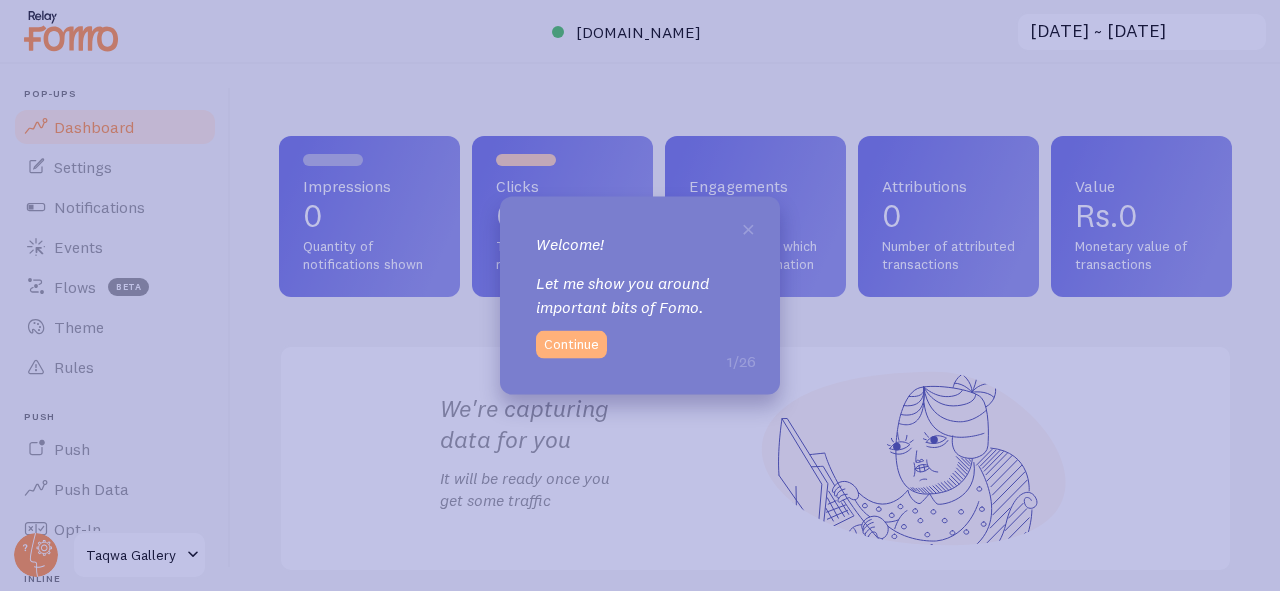 click on "Continue" at bounding box center (571, 345) 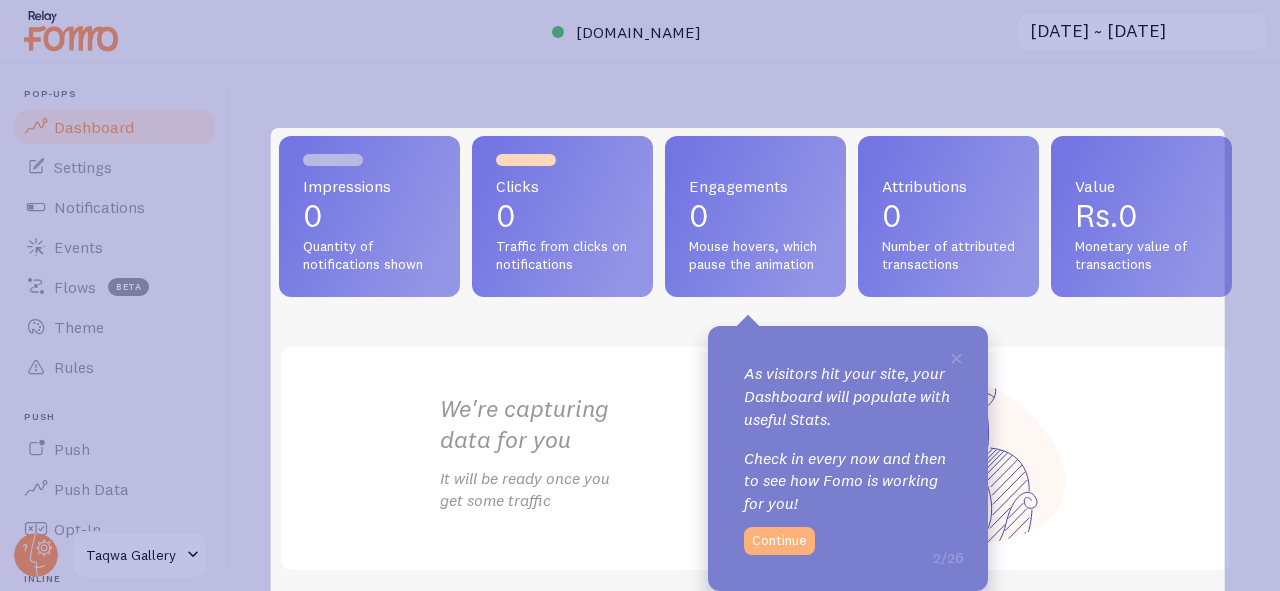 click on "Continue" at bounding box center (779, 541) 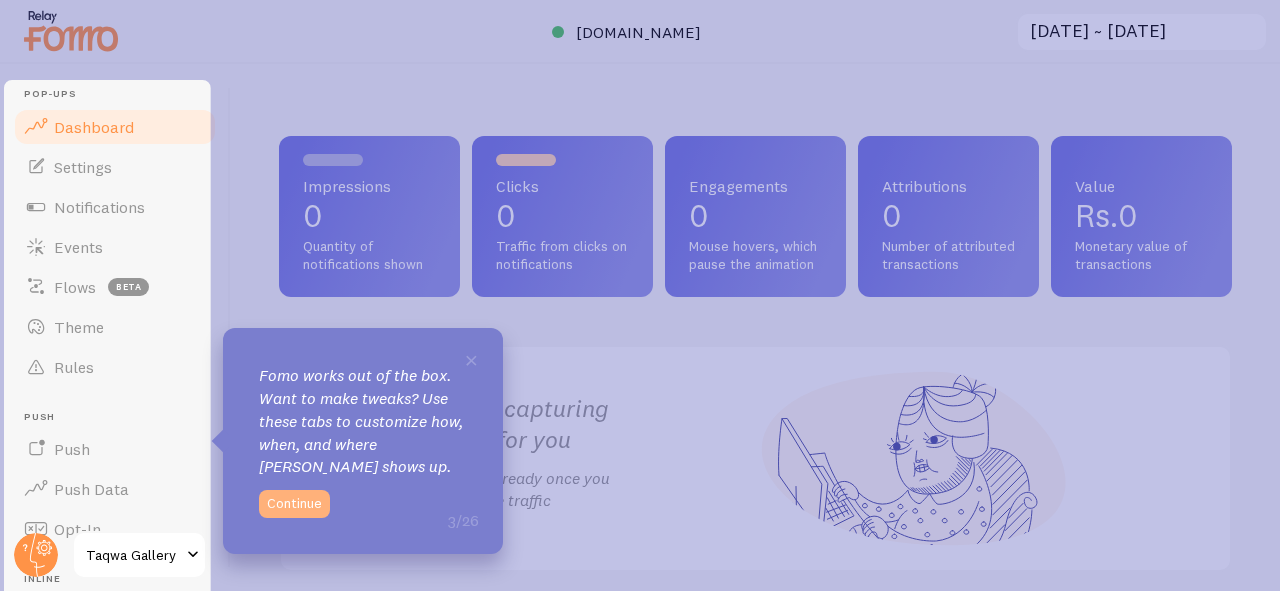 click on "Continue" at bounding box center (294, 504) 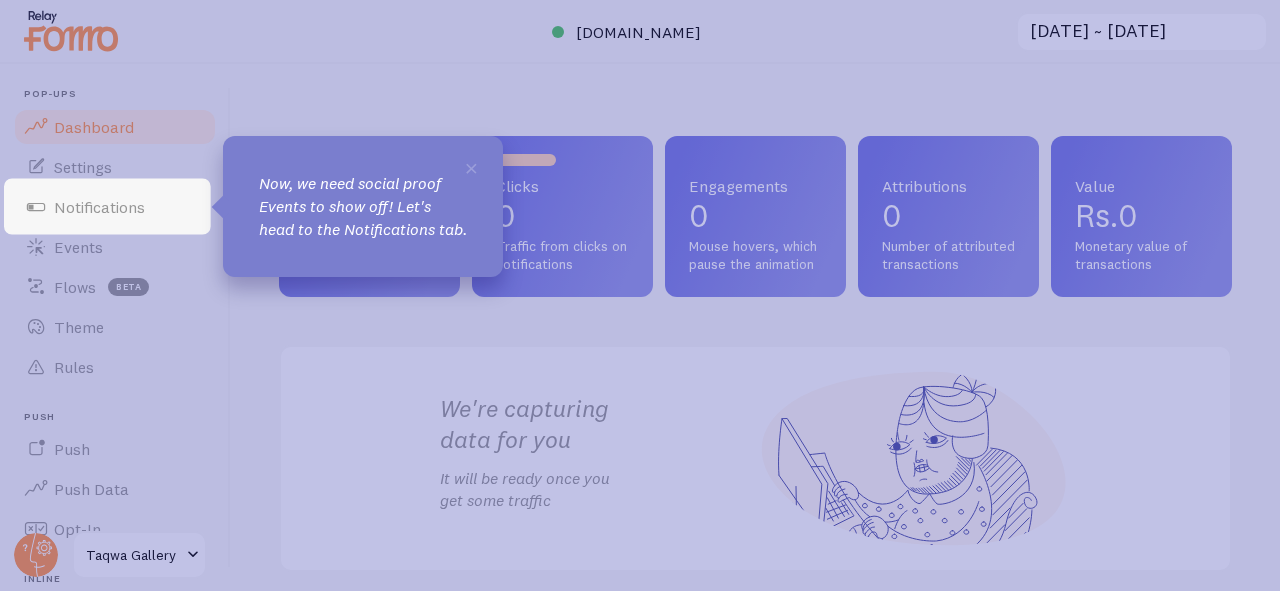 click on "×   Now, we need social proof Events to show off! Let's head to the Notifications tab." at bounding box center (363, 206) 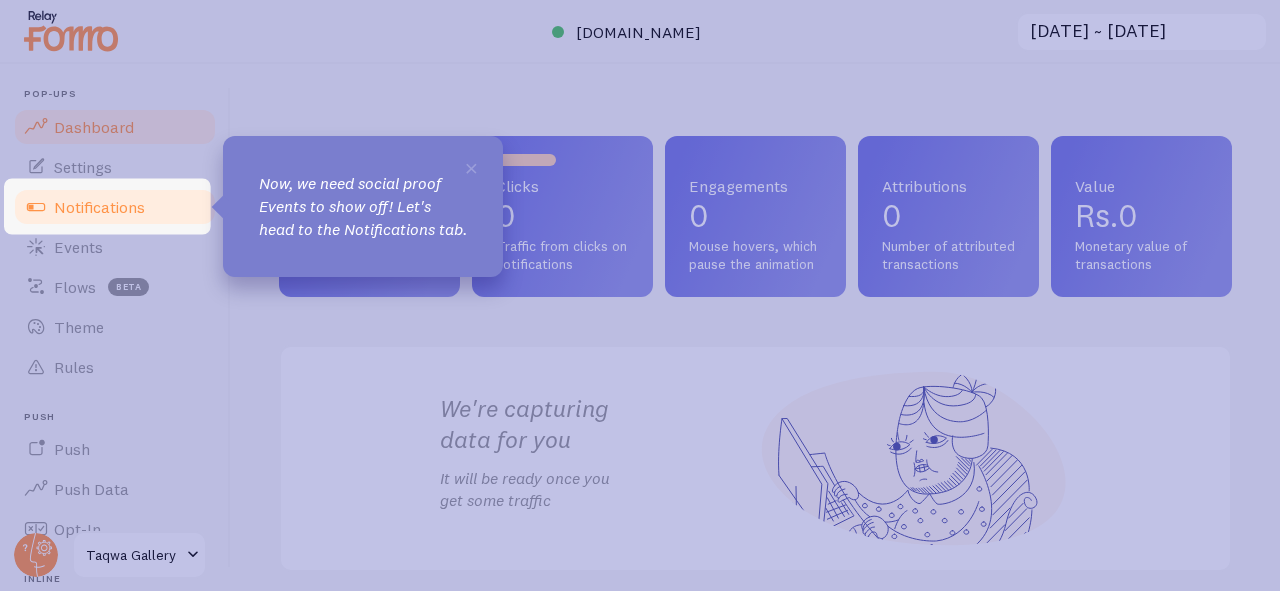 click on "Notifications" at bounding box center (115, 207) 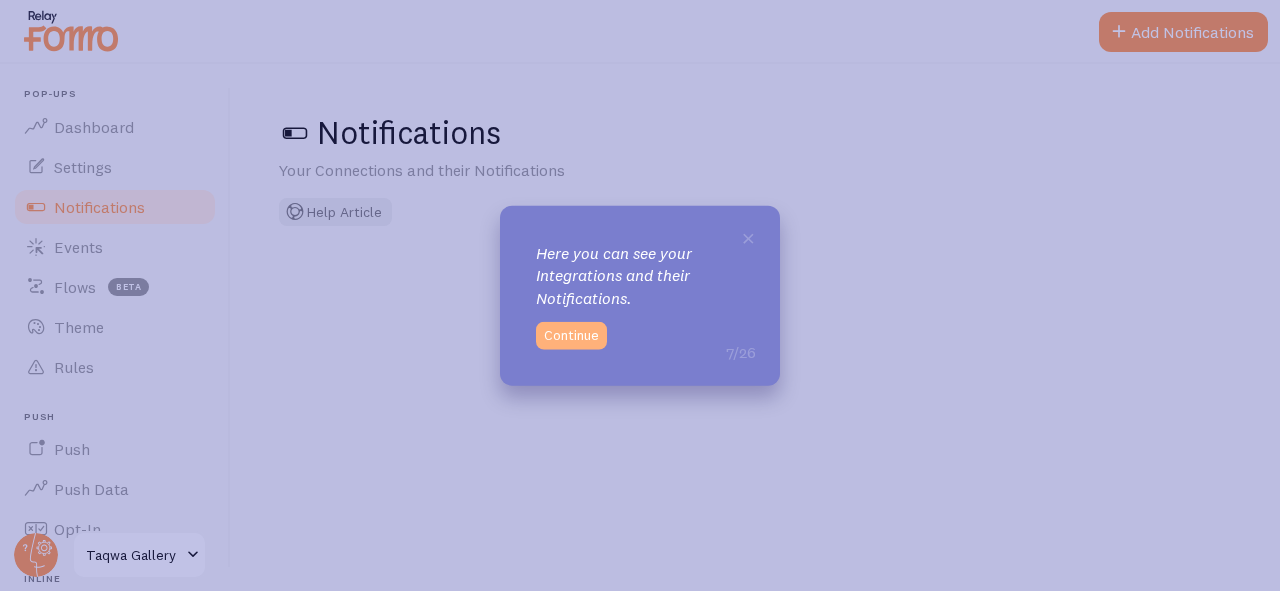 click on "Continue" at bounding box center (571, 336) 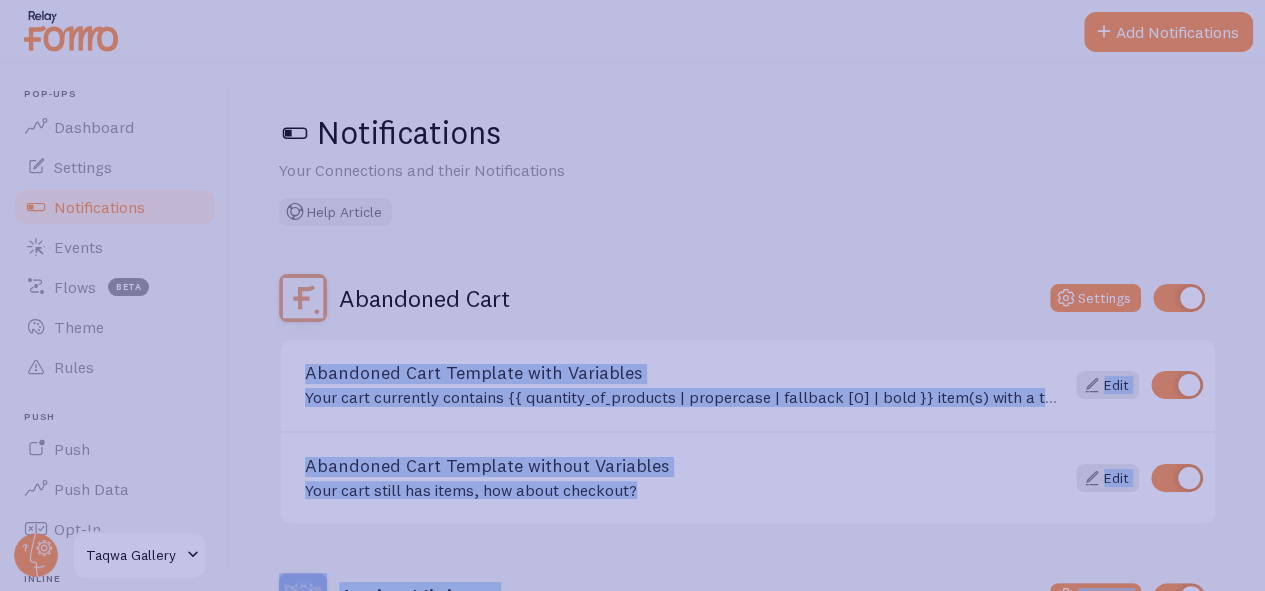 drag, startPoint x: 1260, startPoint y: 119, endPoint x: 1279, endPoint y: 53, distance: 68.68042 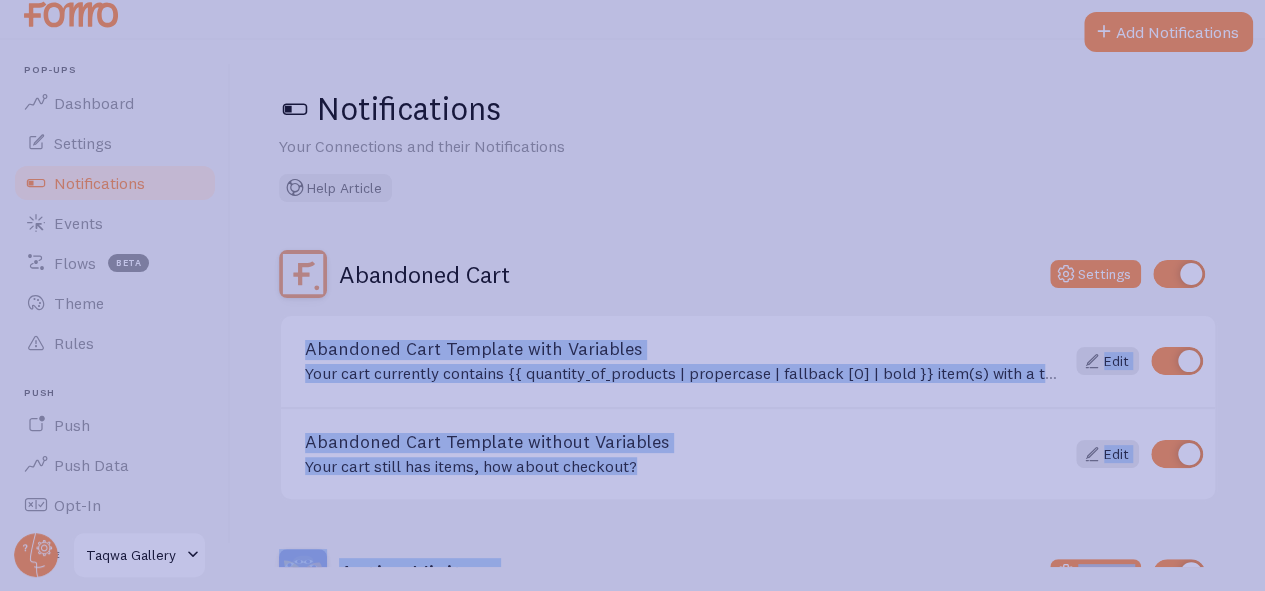 scroll, scrollTop: 25, scrollLeft: 0, axis: vertical 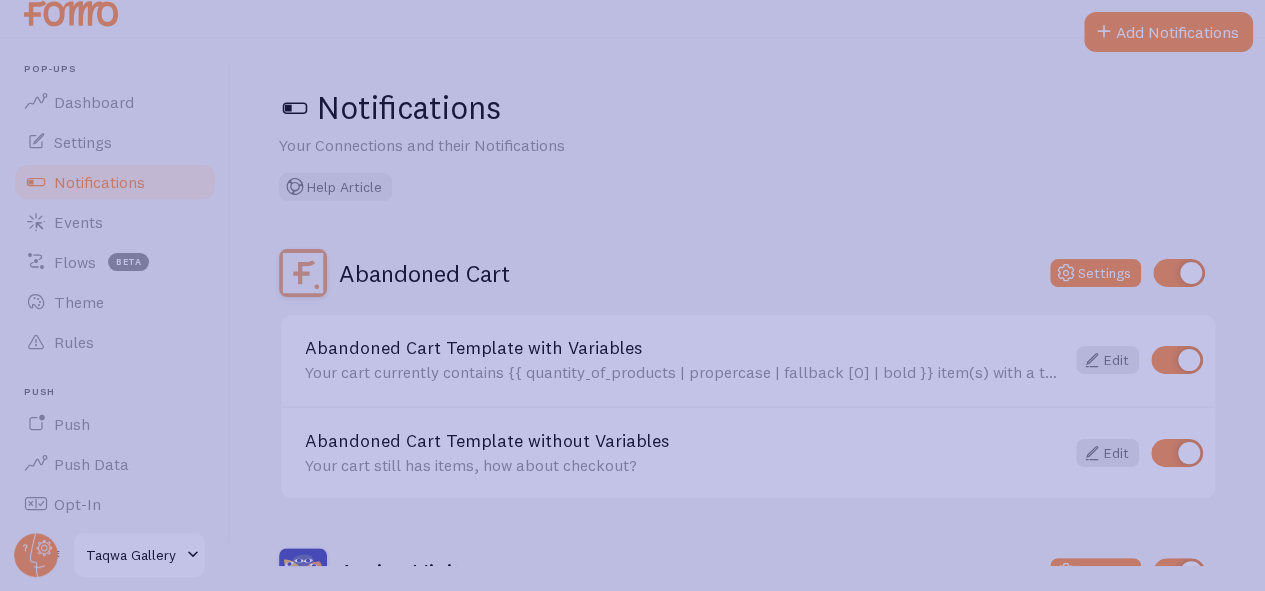 drag, startPoint x: 1254, startPoint y: 169, endPoint x: 1251, endPoint y: 299, distance: 130.0346 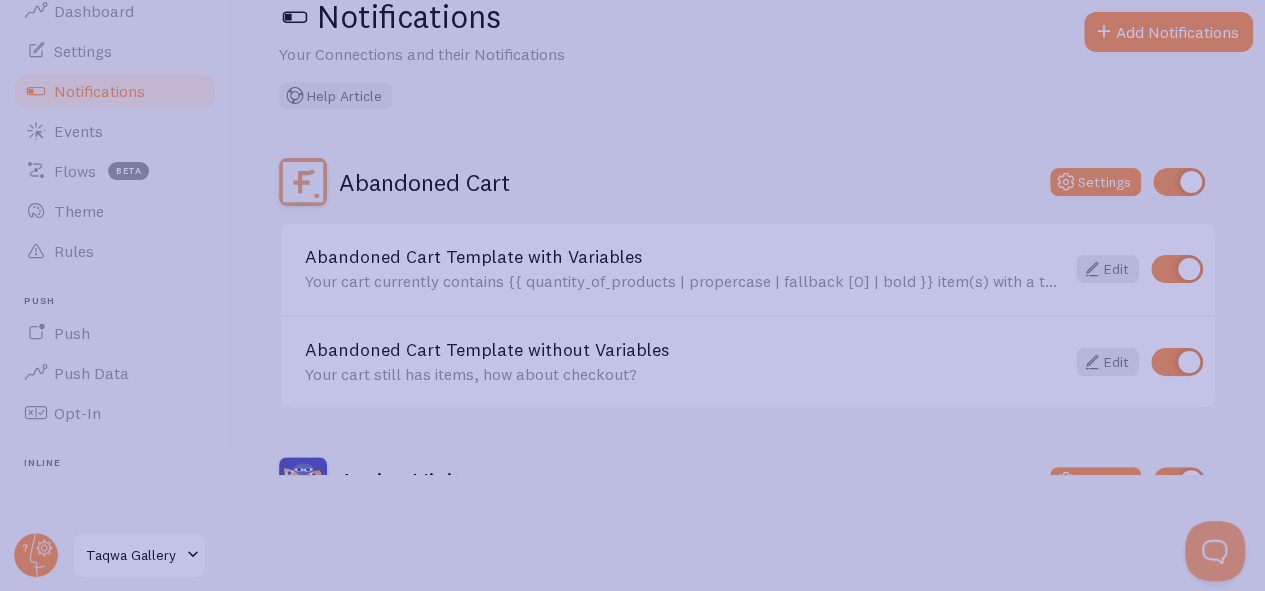 scroll, scrollTop: 0, scrollLeft: 0, axis: both 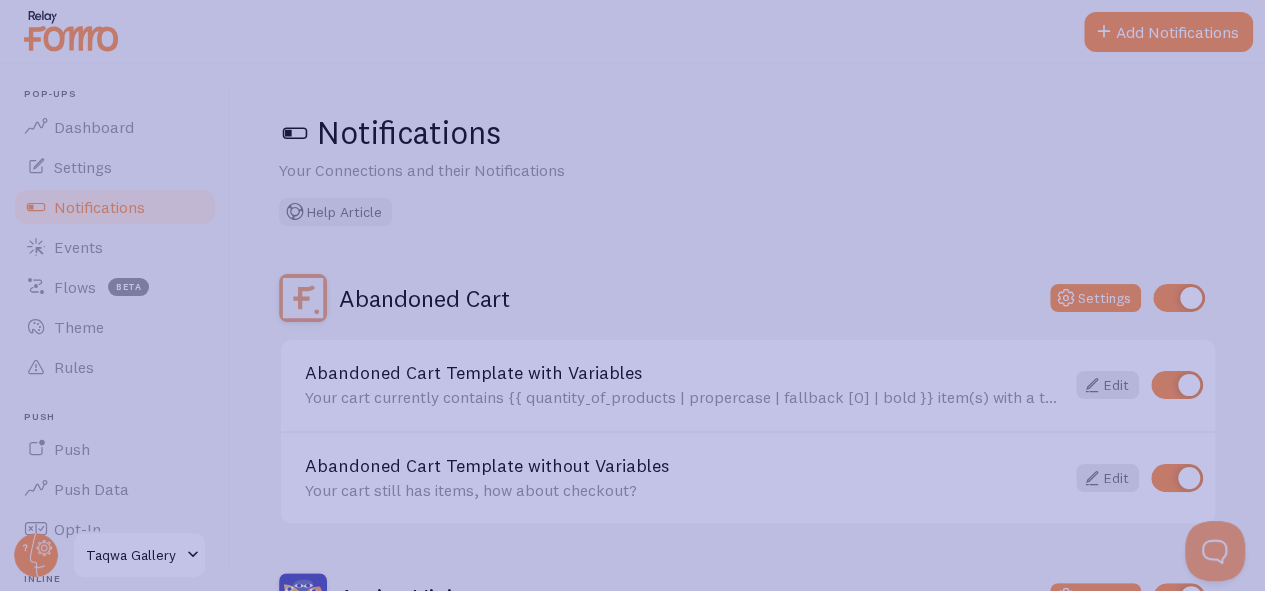 click 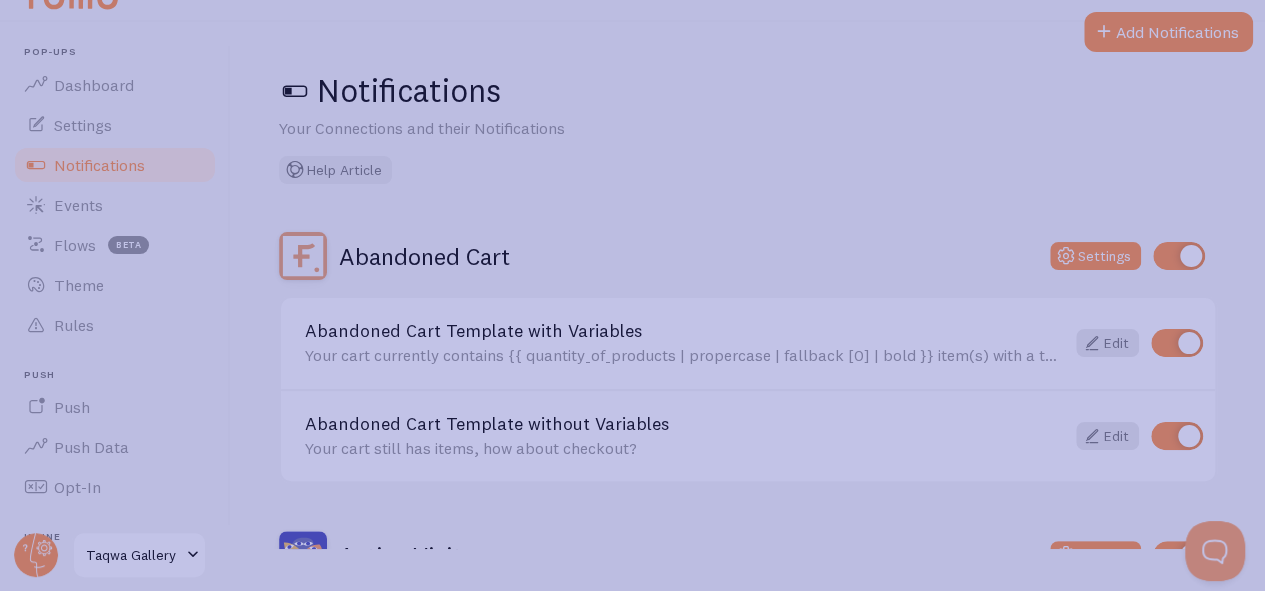 scroll, scrollTop: 42, scrollLeft: 0, axis: vertical 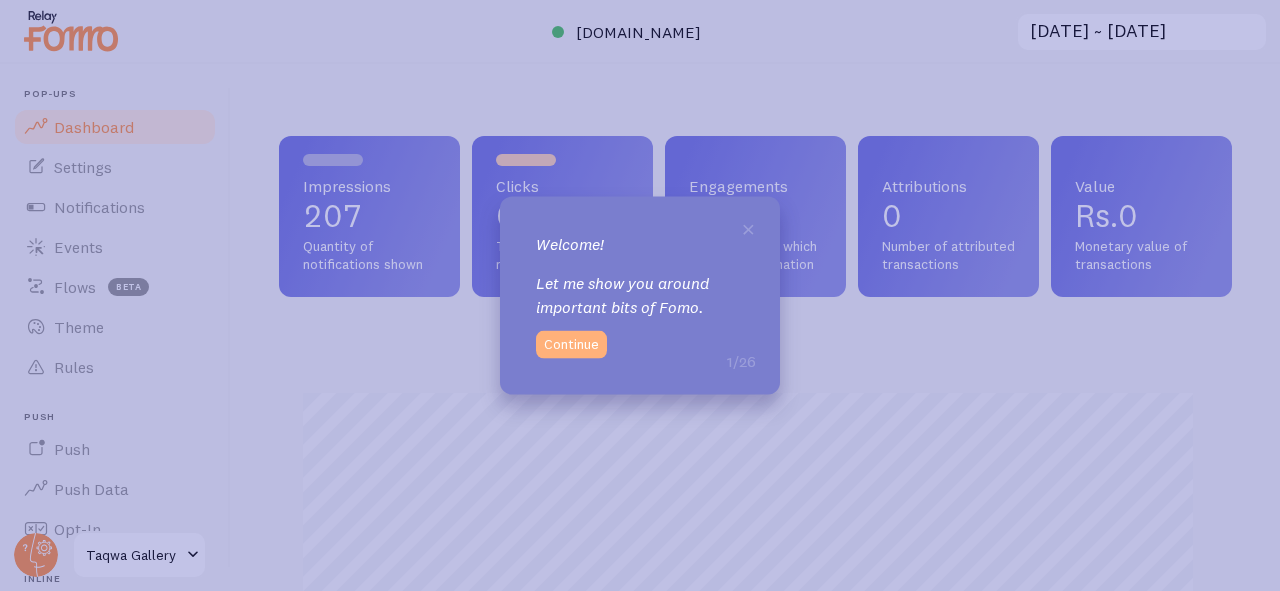 click on "Continue" at bounding box center (571, 345) 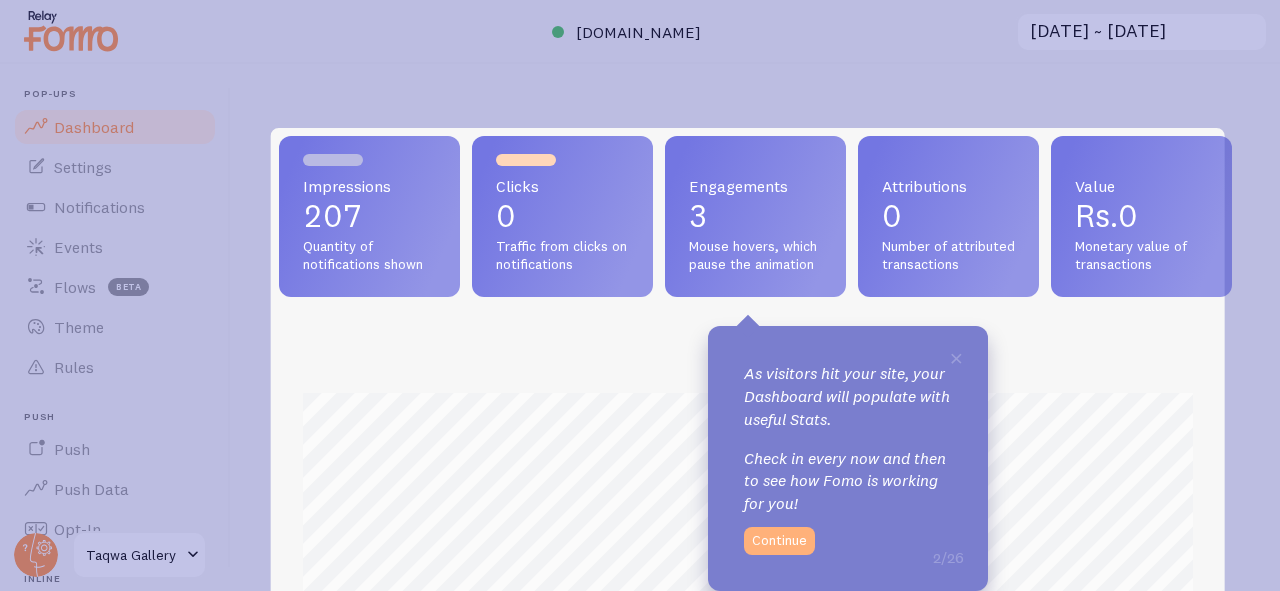click on "Continue" at bounding box center [779, 541] 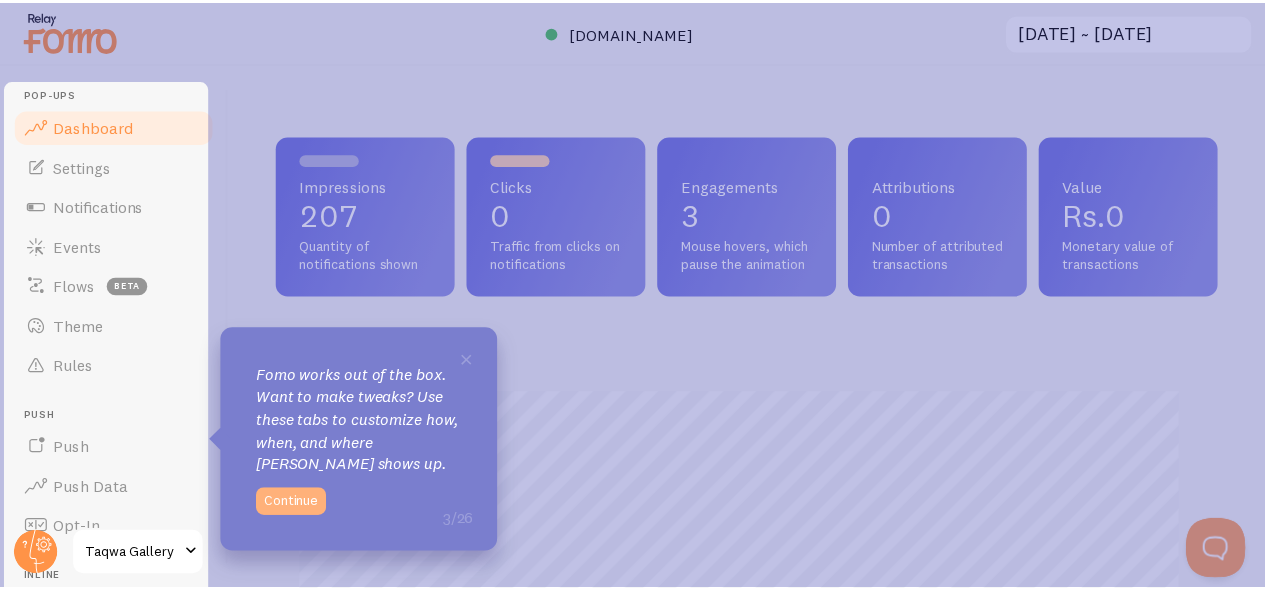 scroll, scrollTop: 0, scrollLeft: 0, axis: both 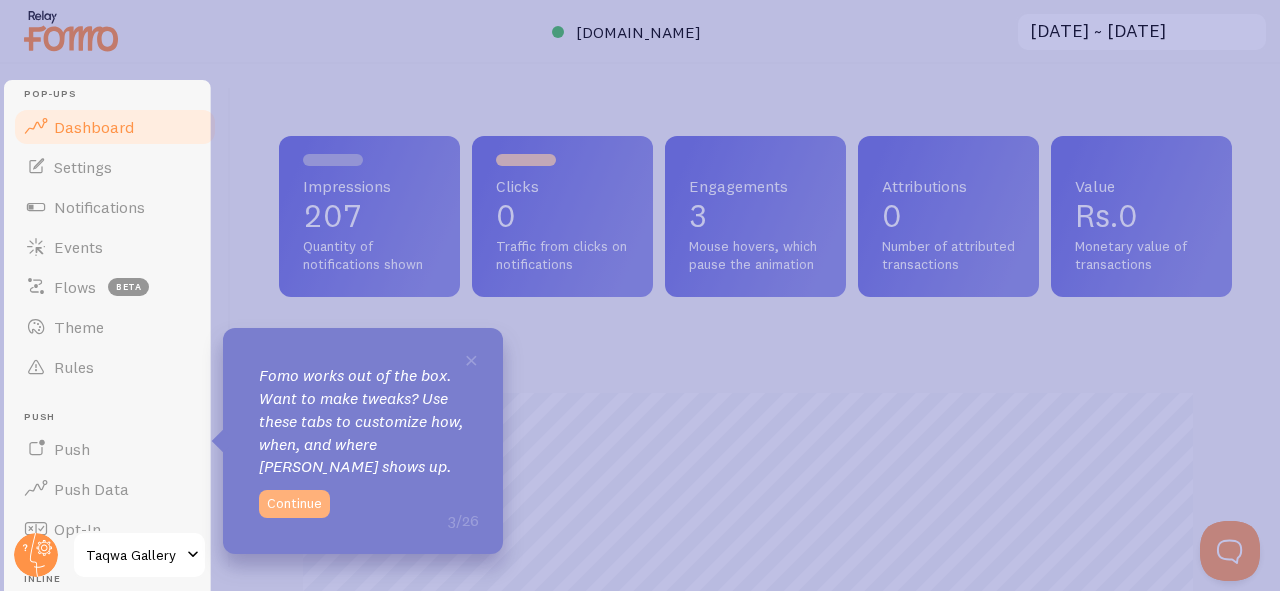 click on "Continue" at bounding box center (294, 504) 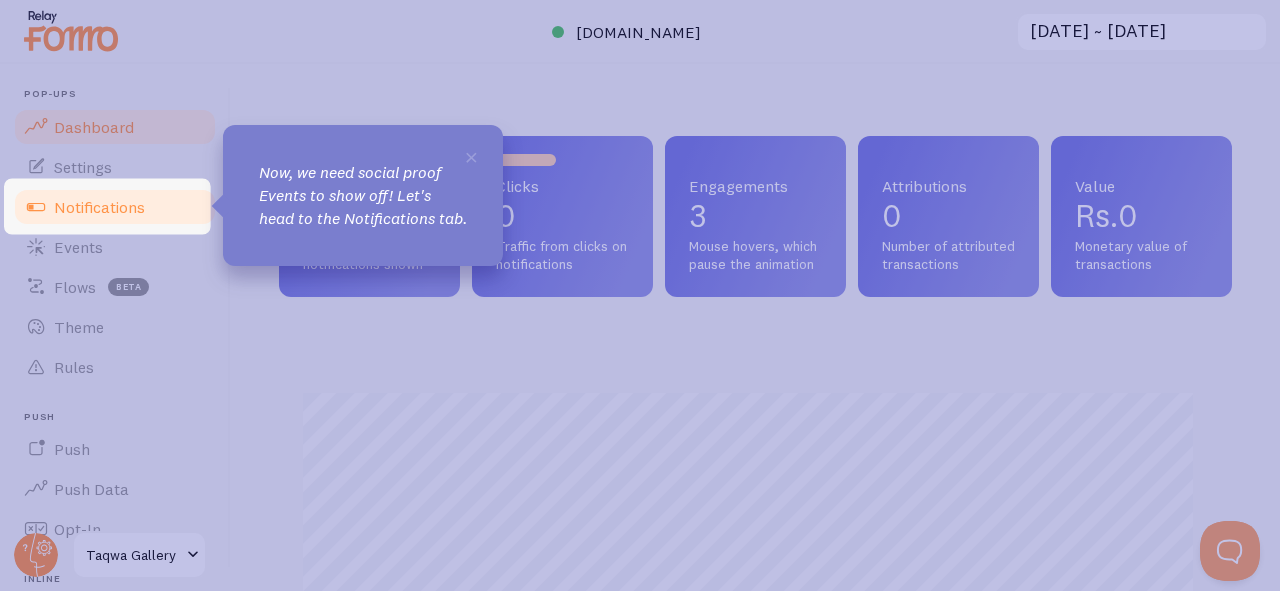 click on "Notifications" at bounding box center [115, 207] 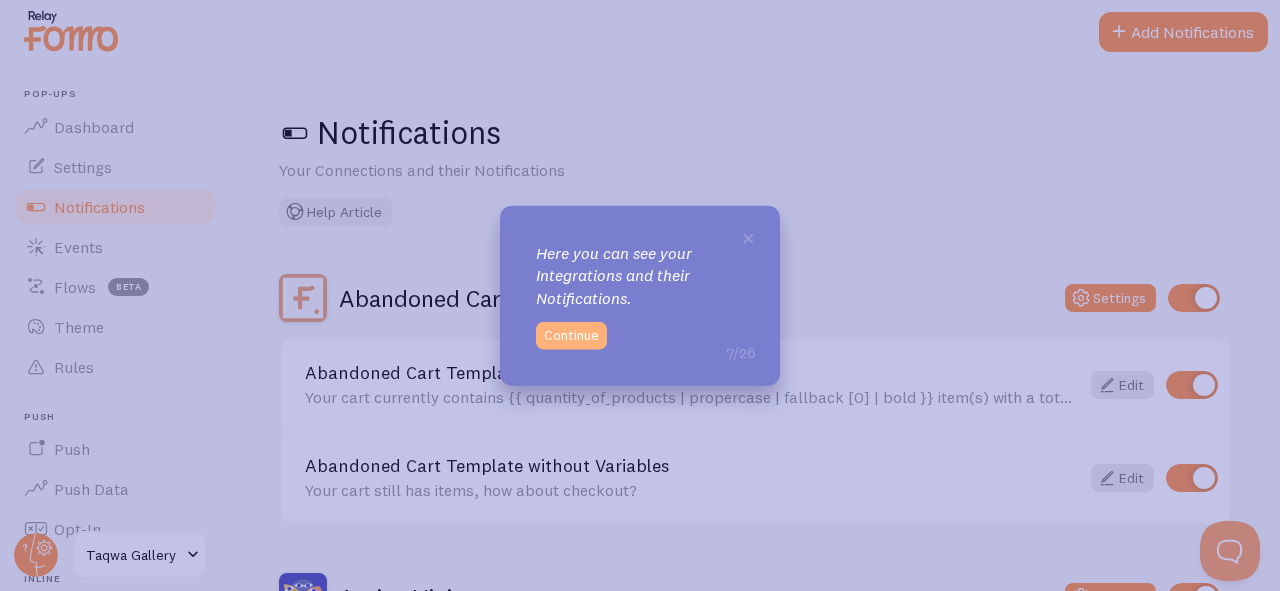 click on "Continue" at bounding box center (571, 336) 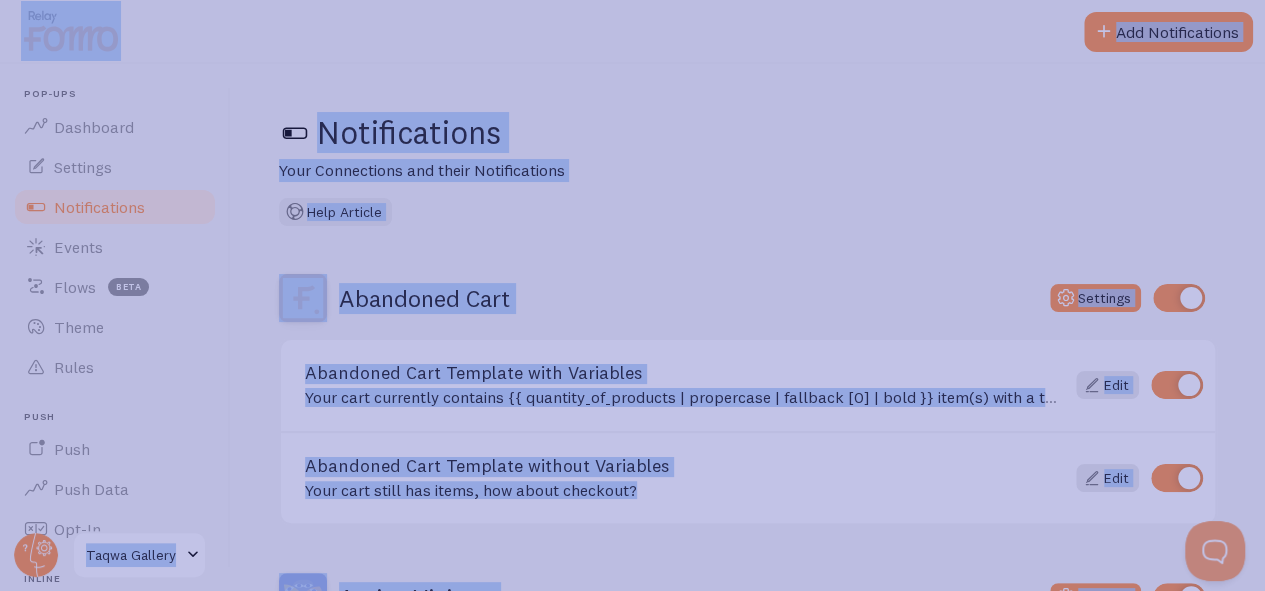 drag, startPoint x: 1209, startPoint y: 25, endPoint x: 1276, endPoint y: 51, distance: 71.867935 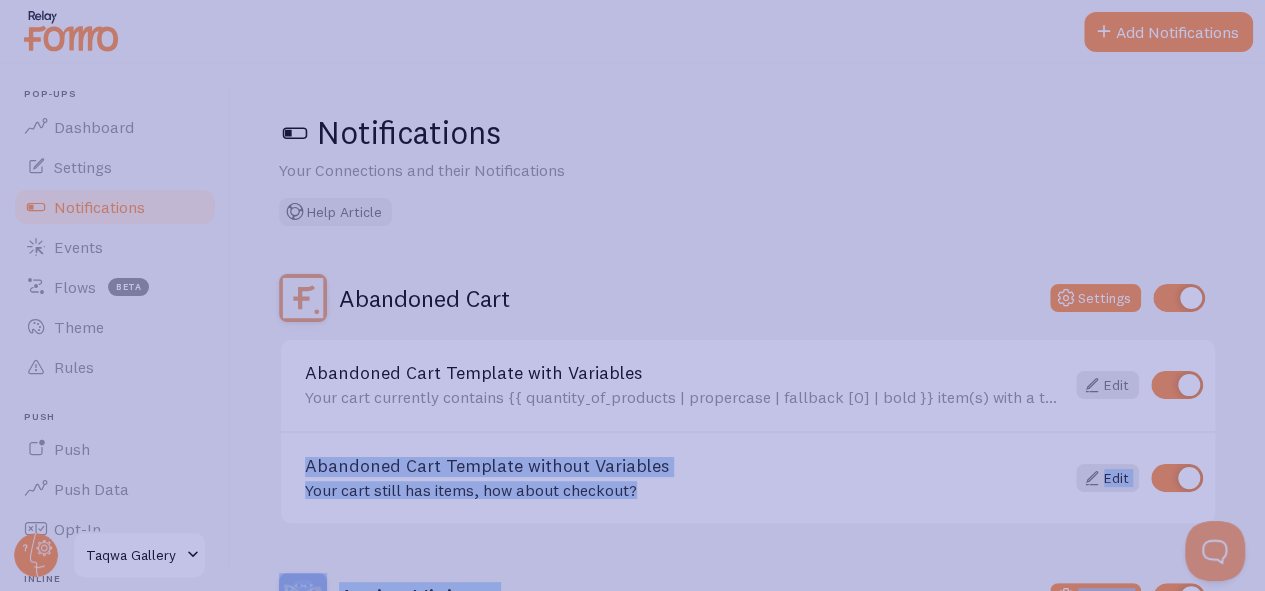 drag, startPoint x: 1256, startPoint y: 235, endPoint x: 1279, endPoint y: 359, distance: 126.11503 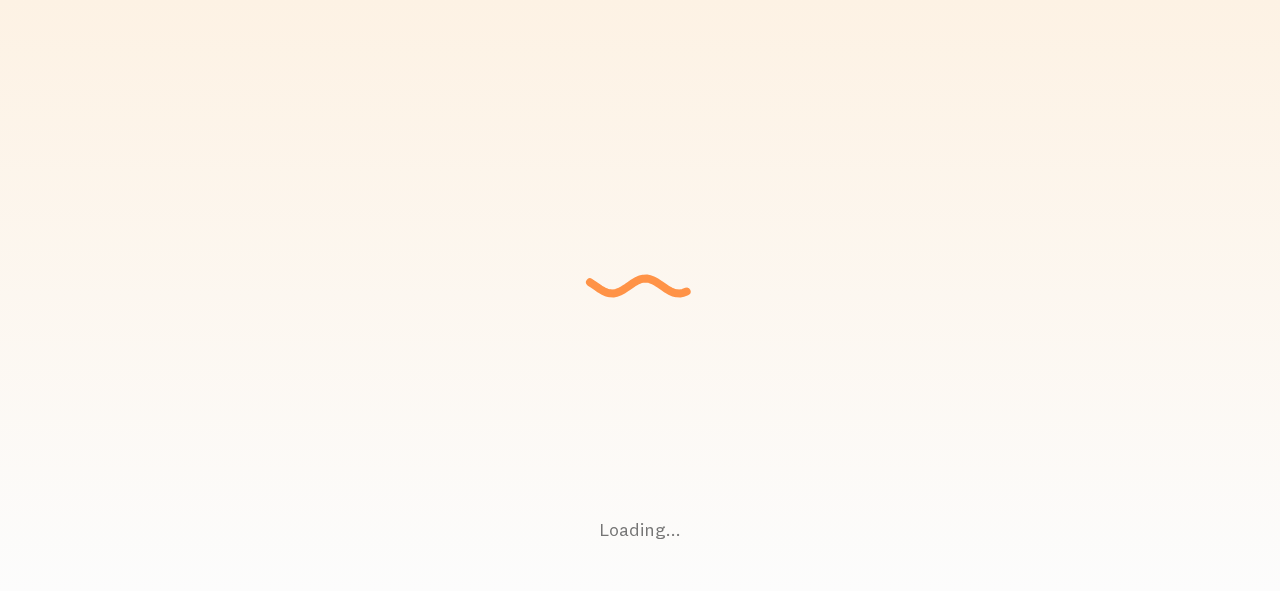 scroll, scrollTop: 0, scrollLeft: 0, axis: both 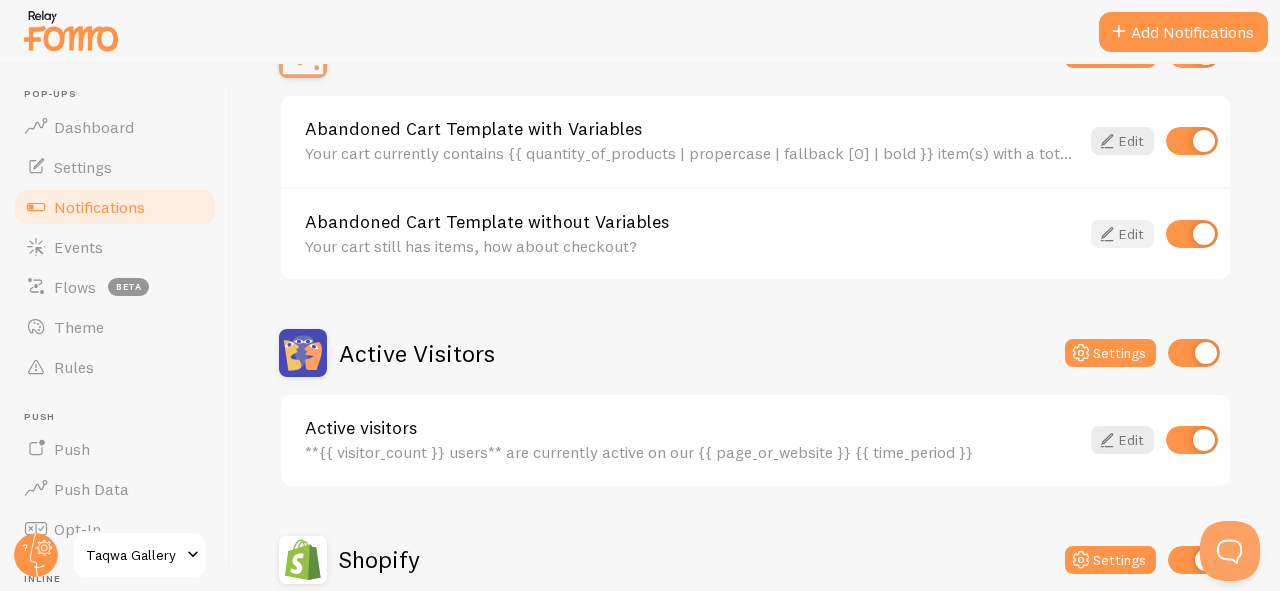 click on "Edit" at bounding box center [1122, 234] 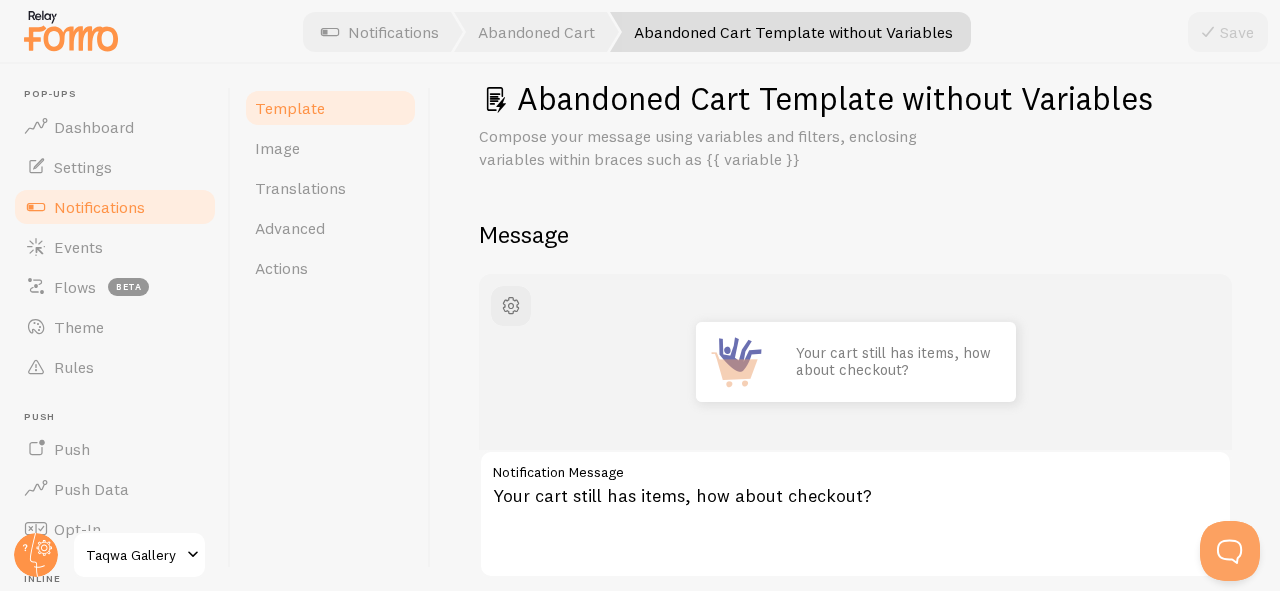 scroll, scrollTop: 0, scrollLeft: 0, axis: both 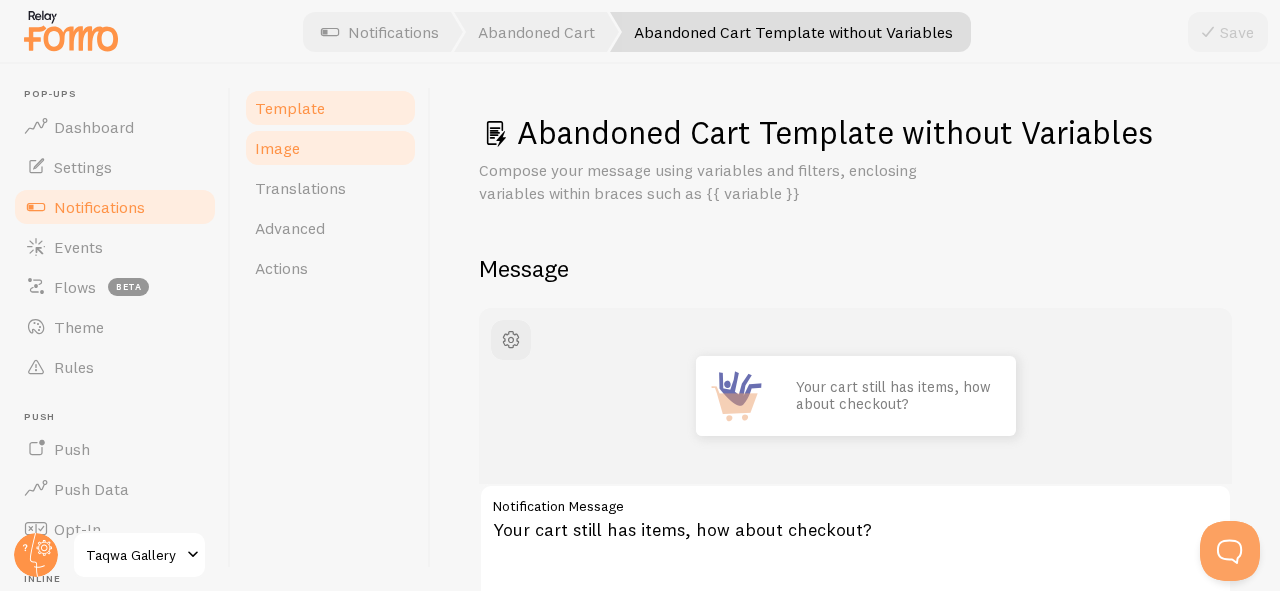 click on "Image" at bounding box center (277, 148) 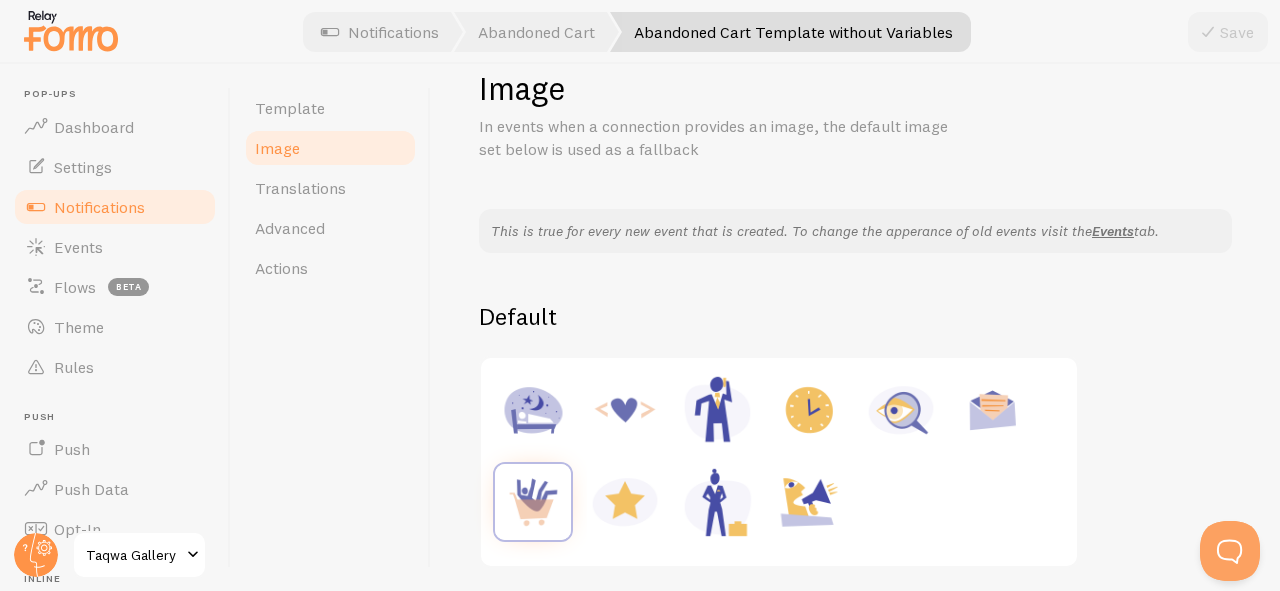 scroll, scrollTop: 0, scrollLeft: 0, axis: both 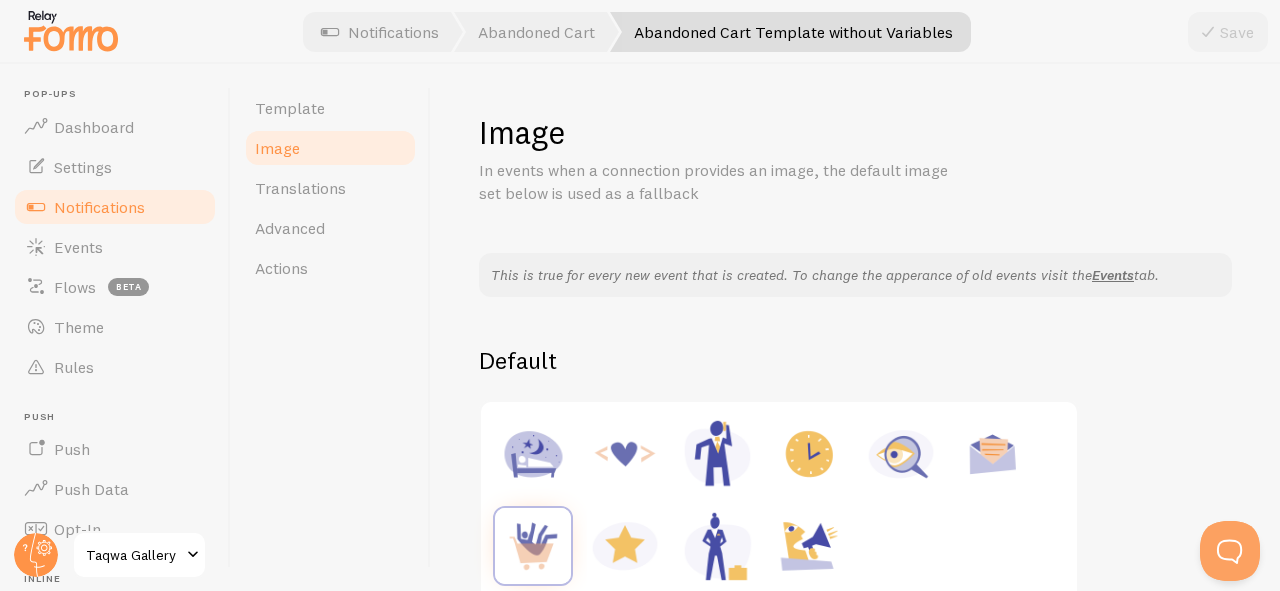 click at bounding box center [625, 454] 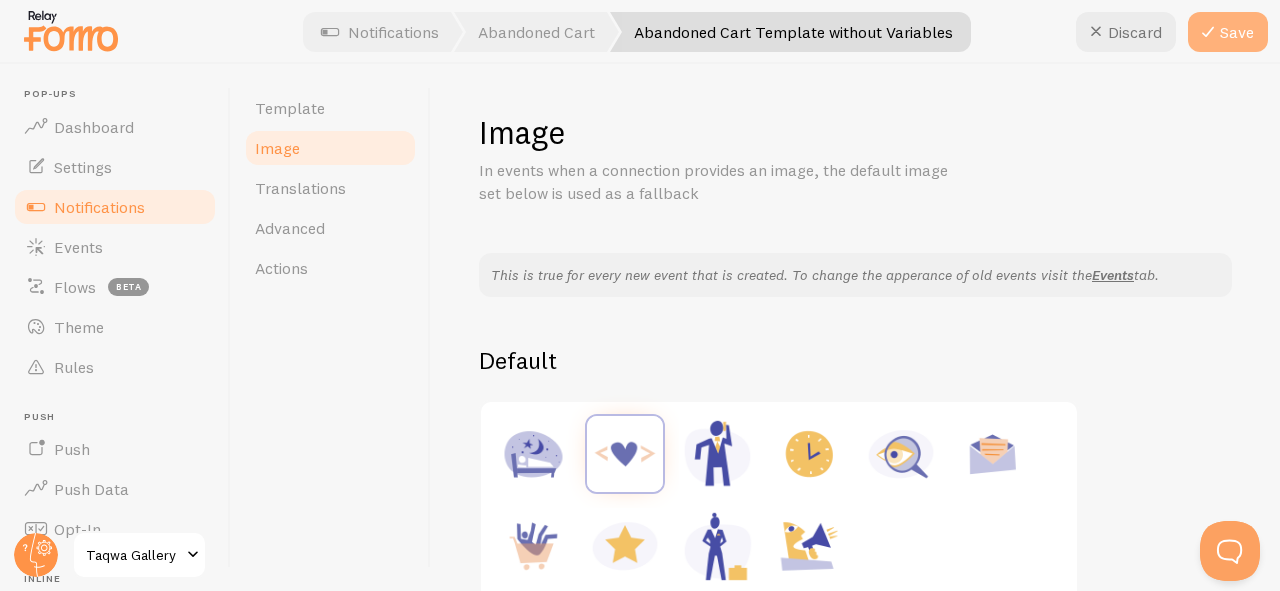 click on "Save" at bounding box center [1228, 32] 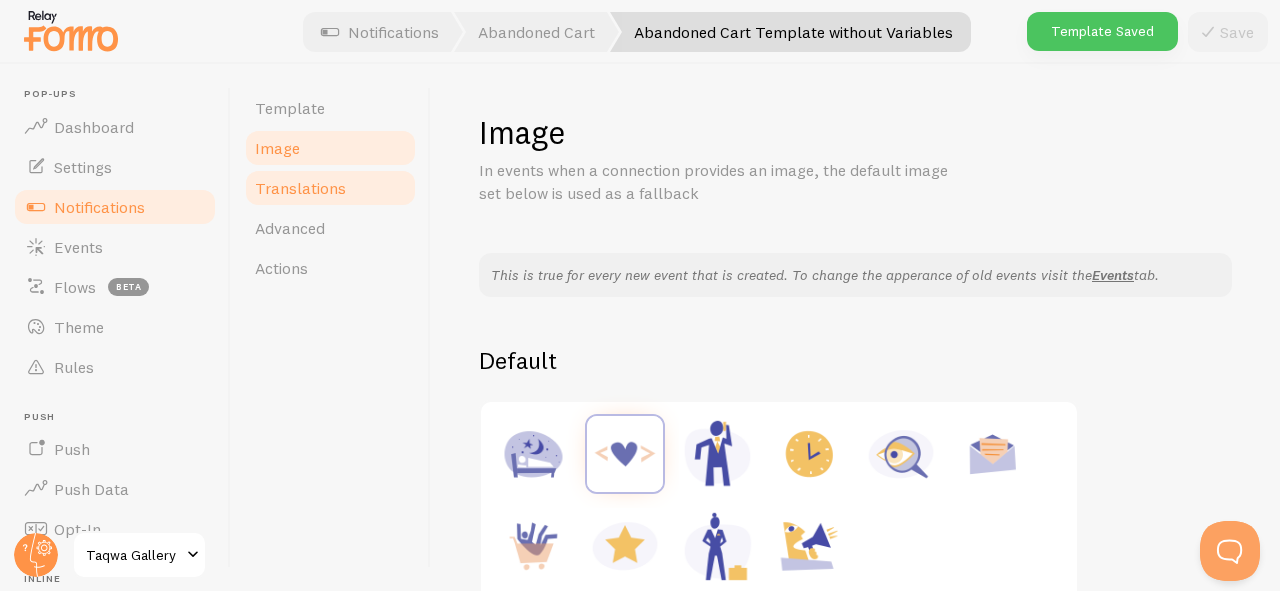 click on "Translations" at bounding box center [330, 188] 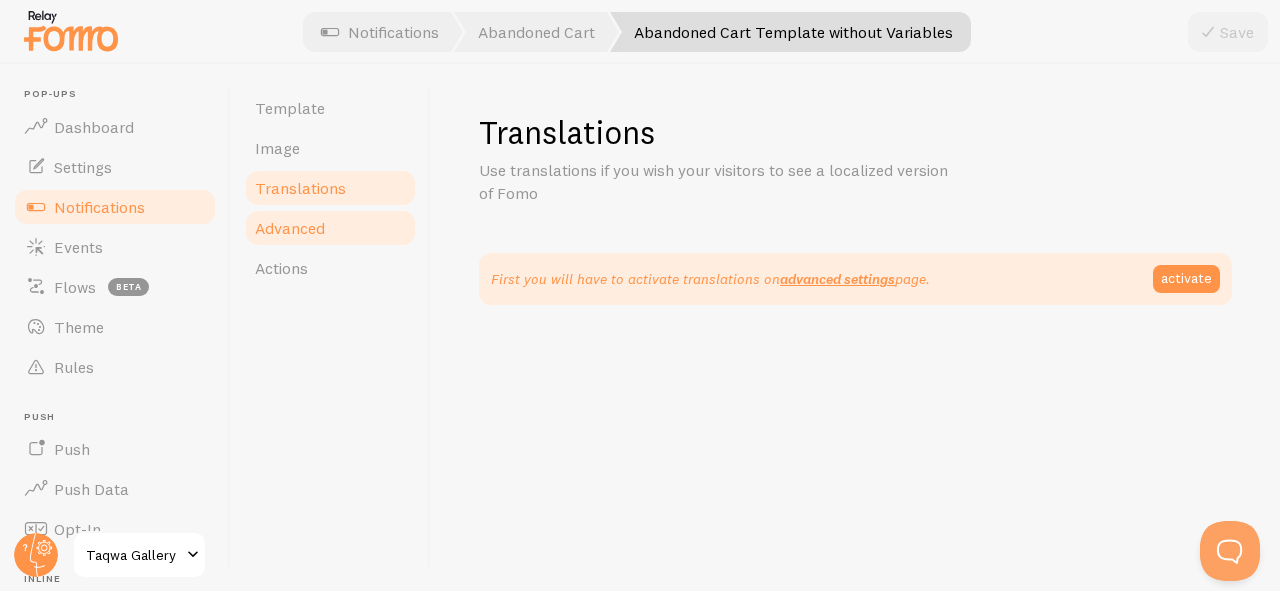 click on "Advanced" at bounding box center (330, 228) 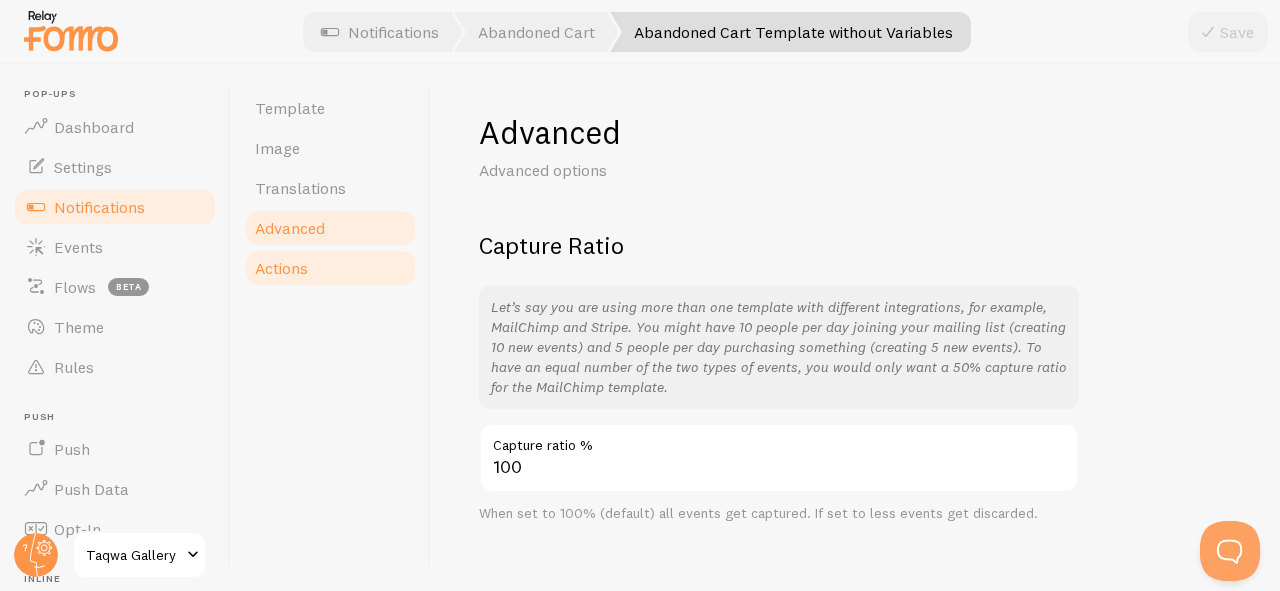 click on "Actions" at bounding box center (330, 268) 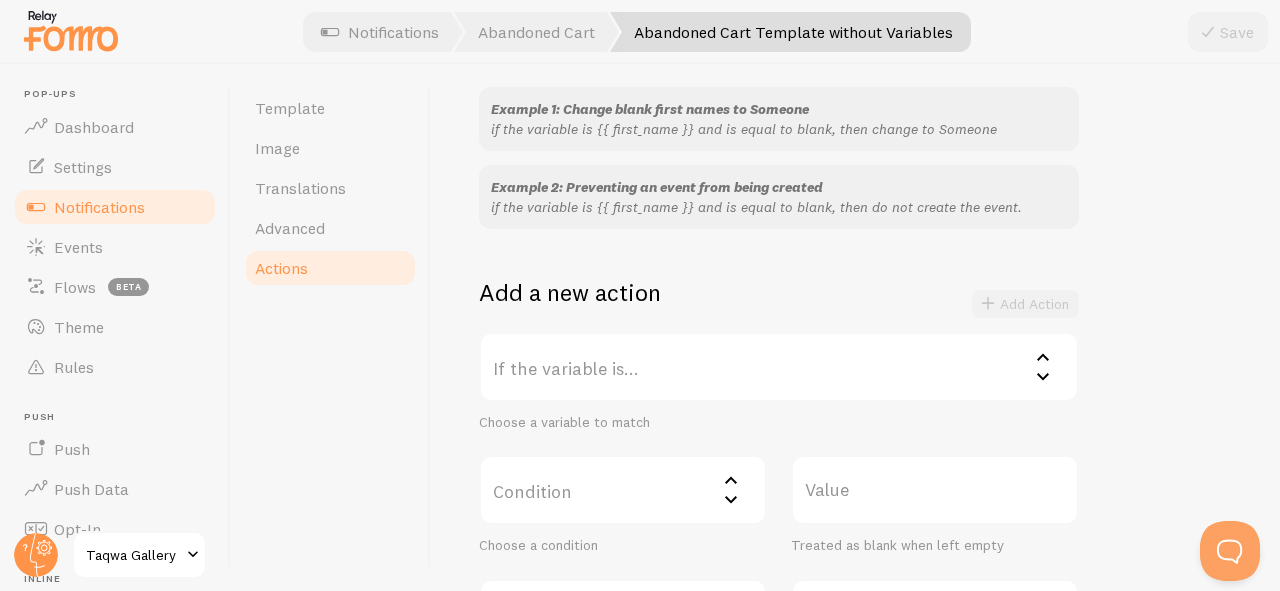 scroll, scrollTop: 196, scrollLeft: 0, axis: vertical 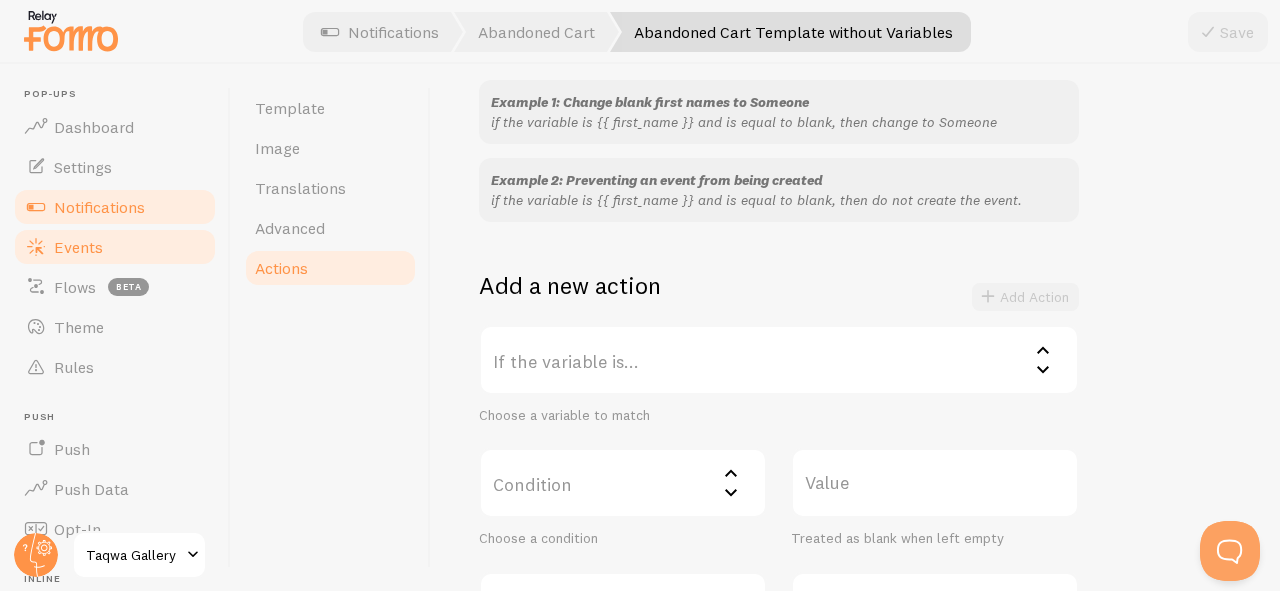 click on "Events" at bounding box center [78, 247] 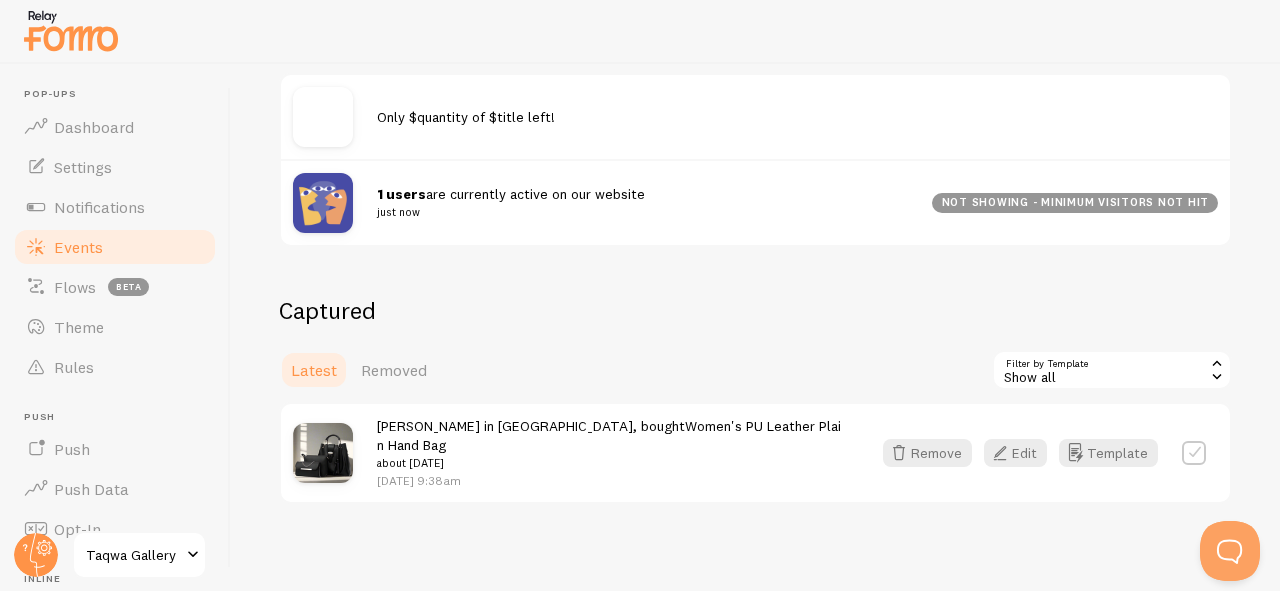 scroll, scrollTop: 293, scrollLeft: 0, axis: vertical 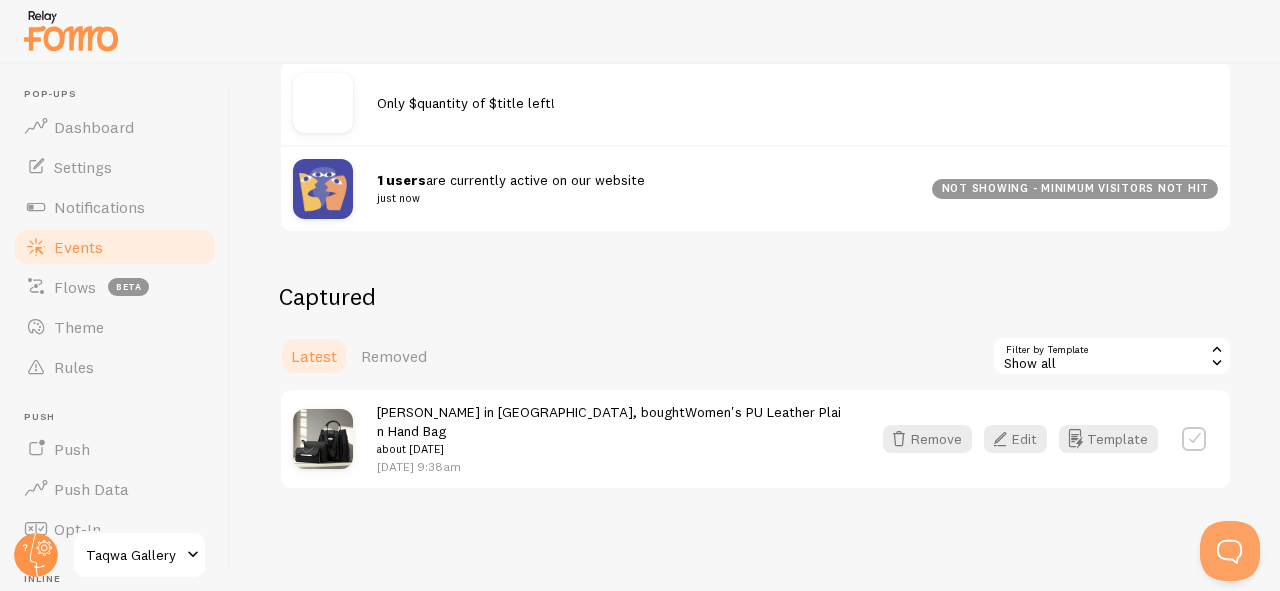click at bounding box center [1194, 439] 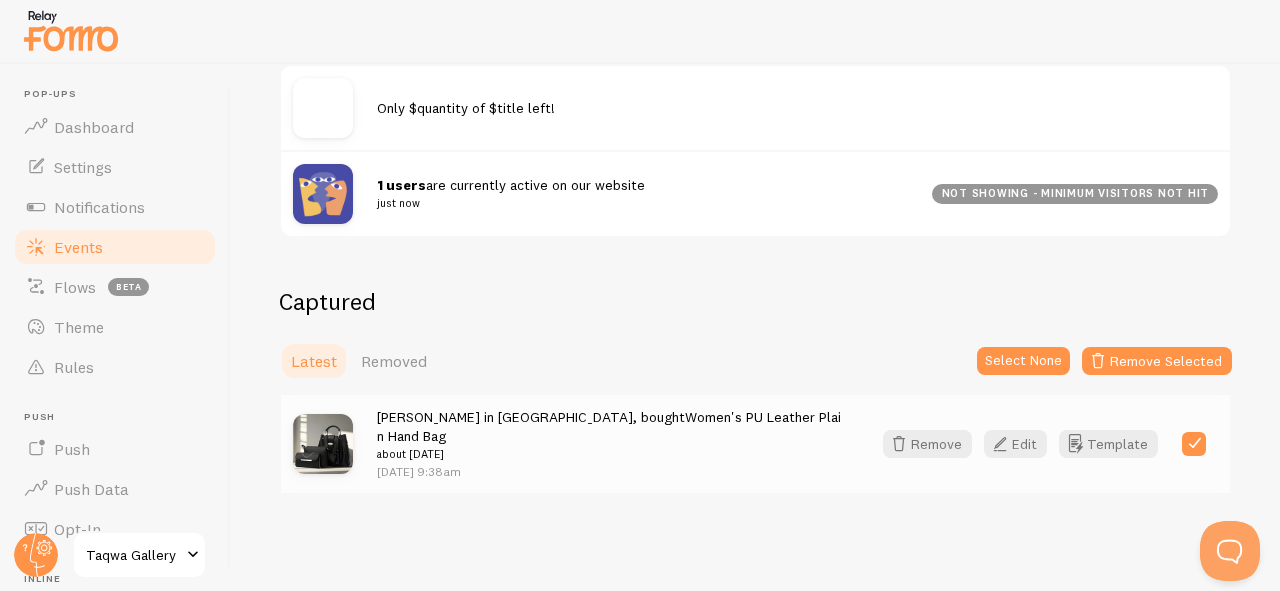 scroll, scrollTop: 273, scrollLeft: 0, axis: vertical 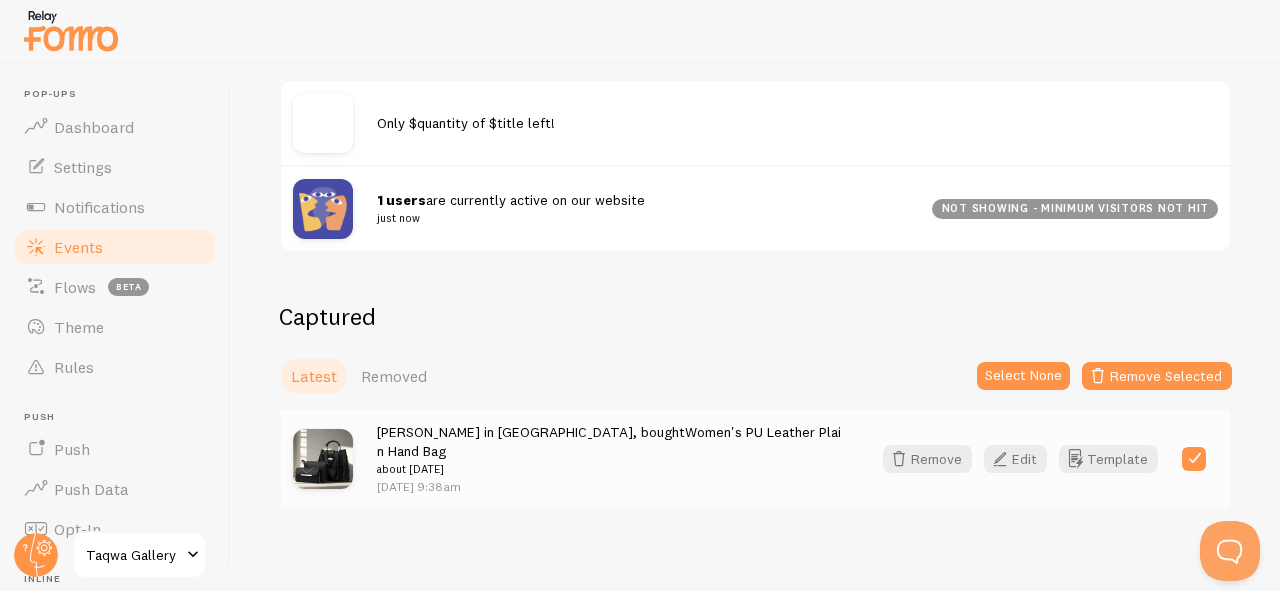 click at bounding box center (1194, 459) 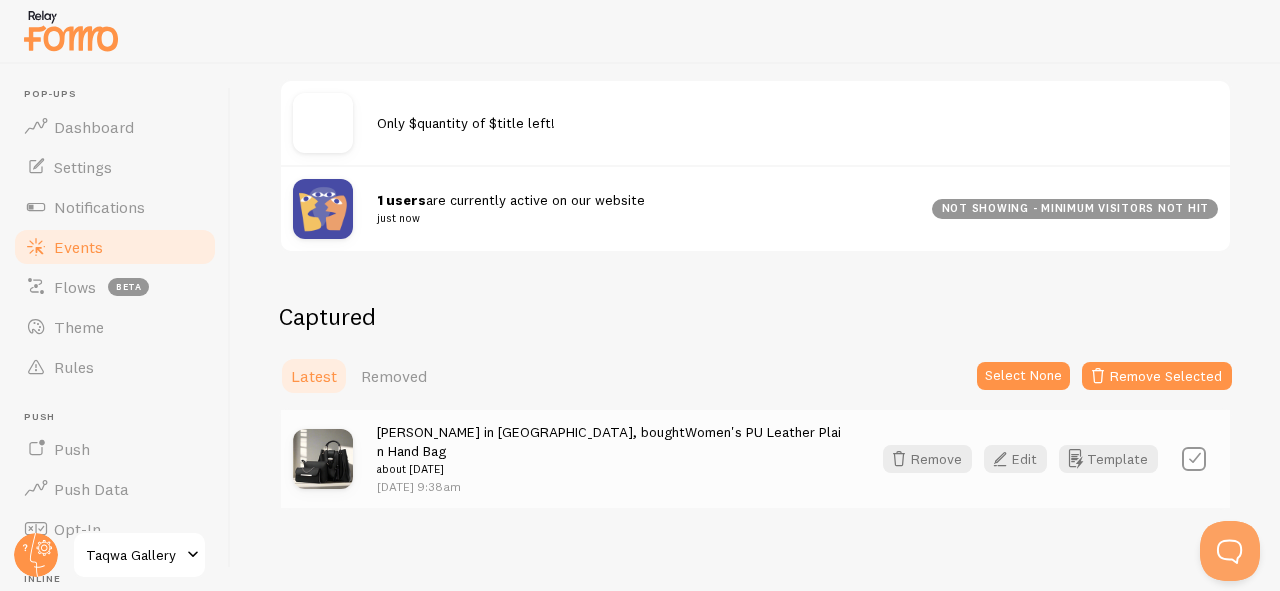 checkbox on "false" 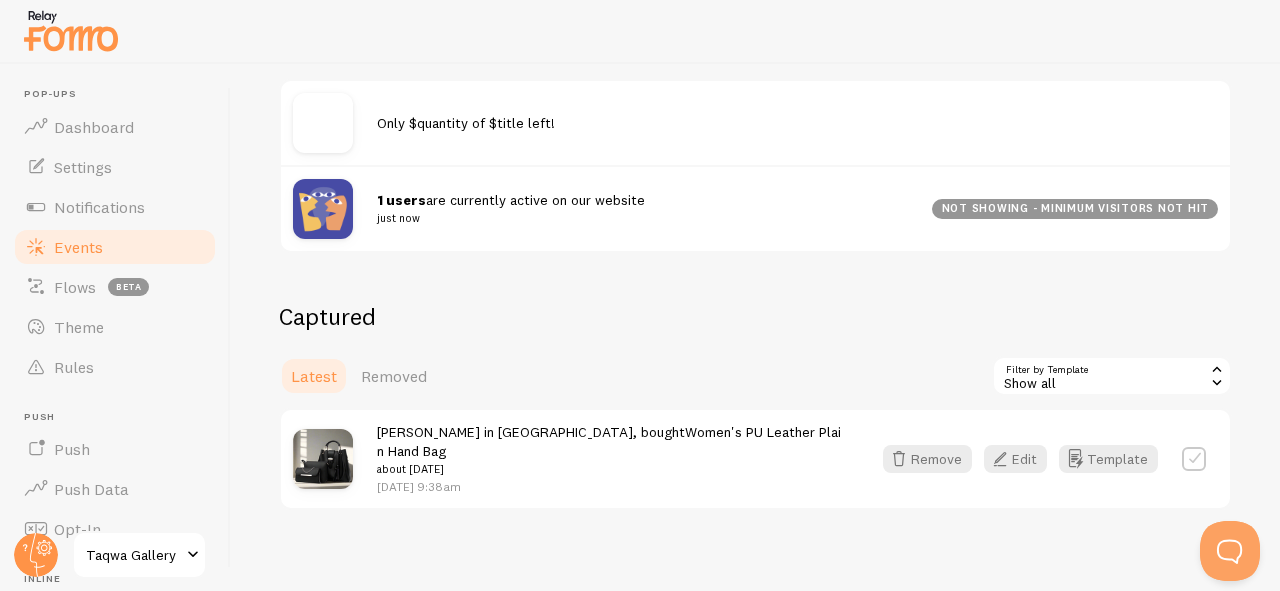 scroll, scrollTop: 293, scrollLeft: 0, axis: vertical 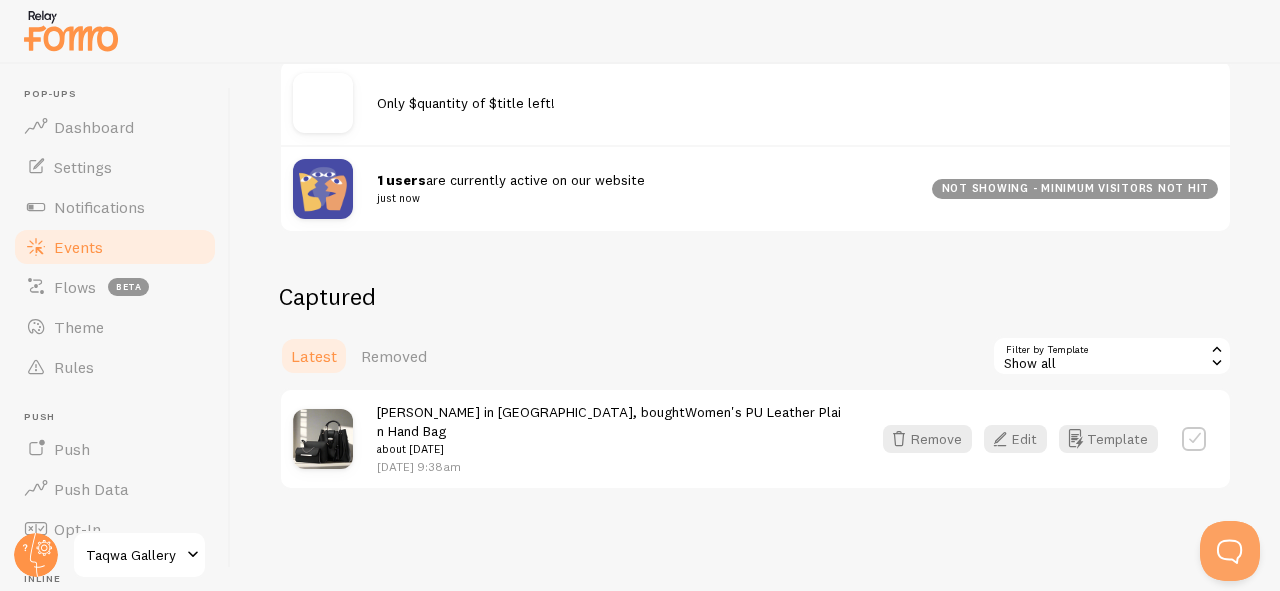 click 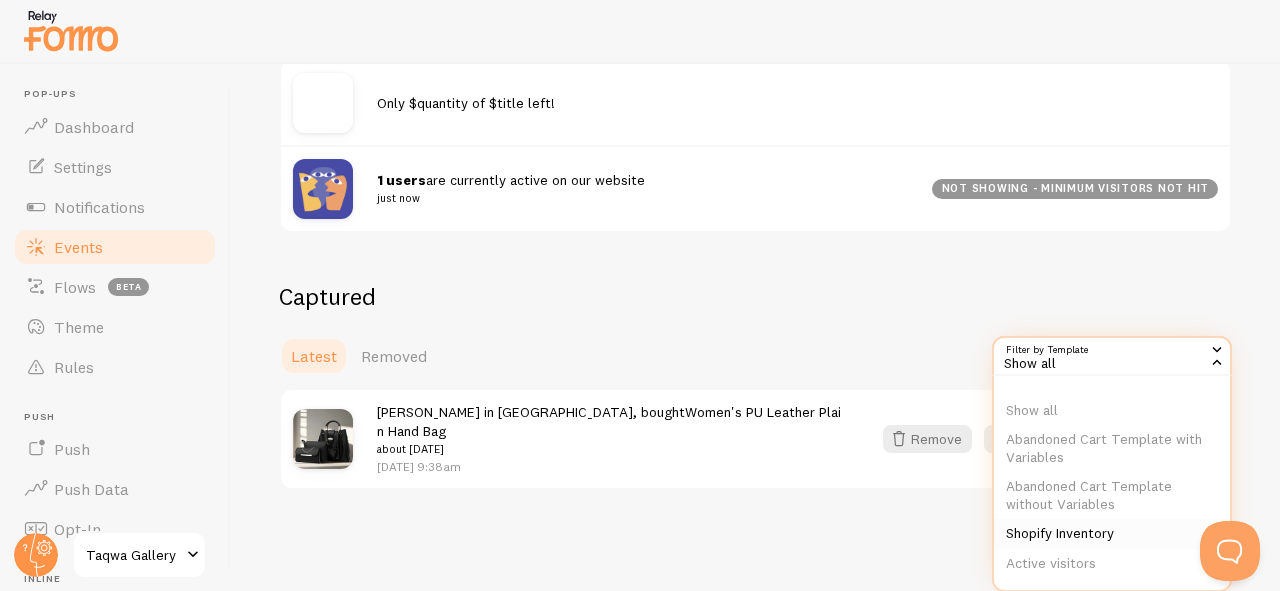 click on "Shopify Inventory" at bounding box center [1112, 534] 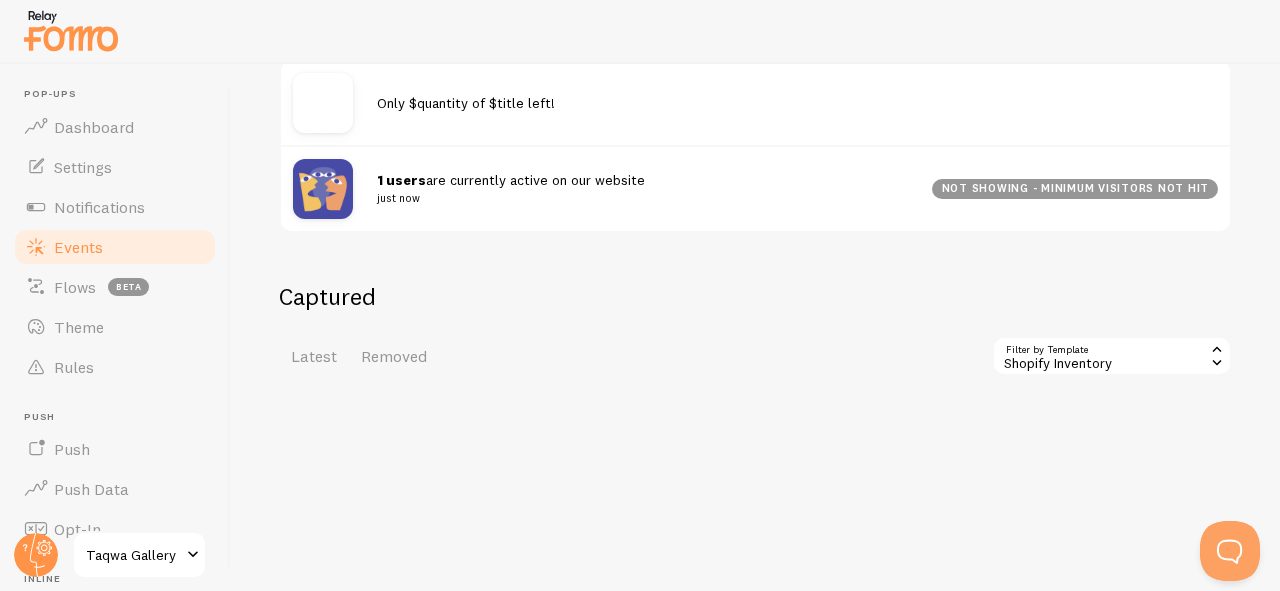 scroll, scrollTop: 0, scrollLeft: 0, axis: both 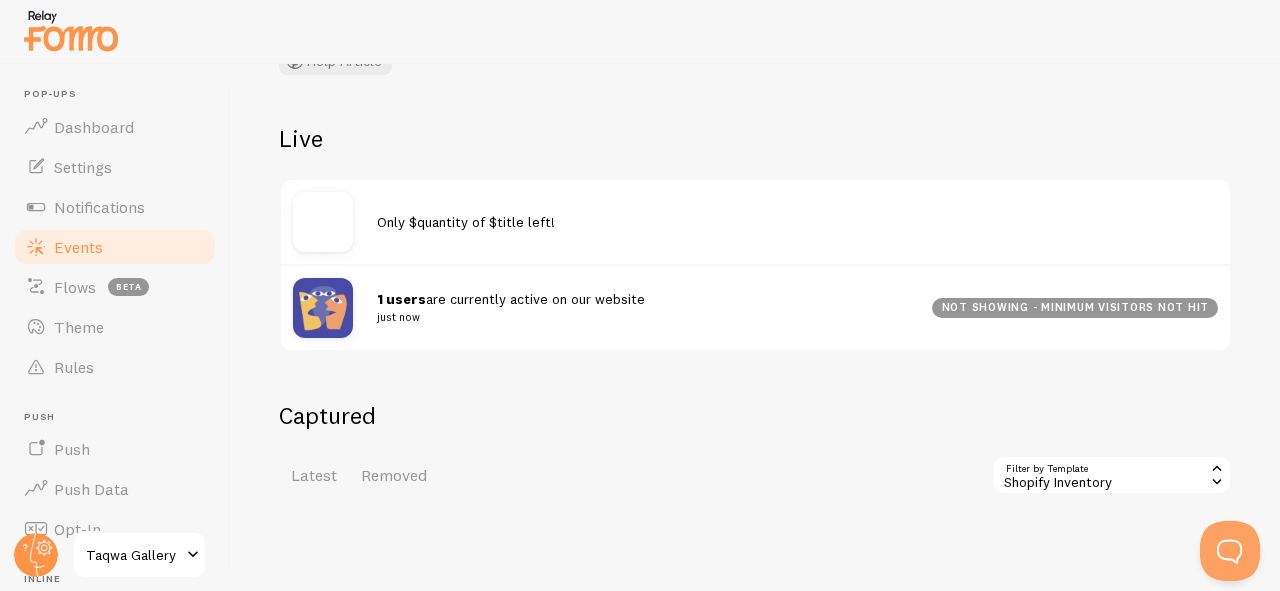 click 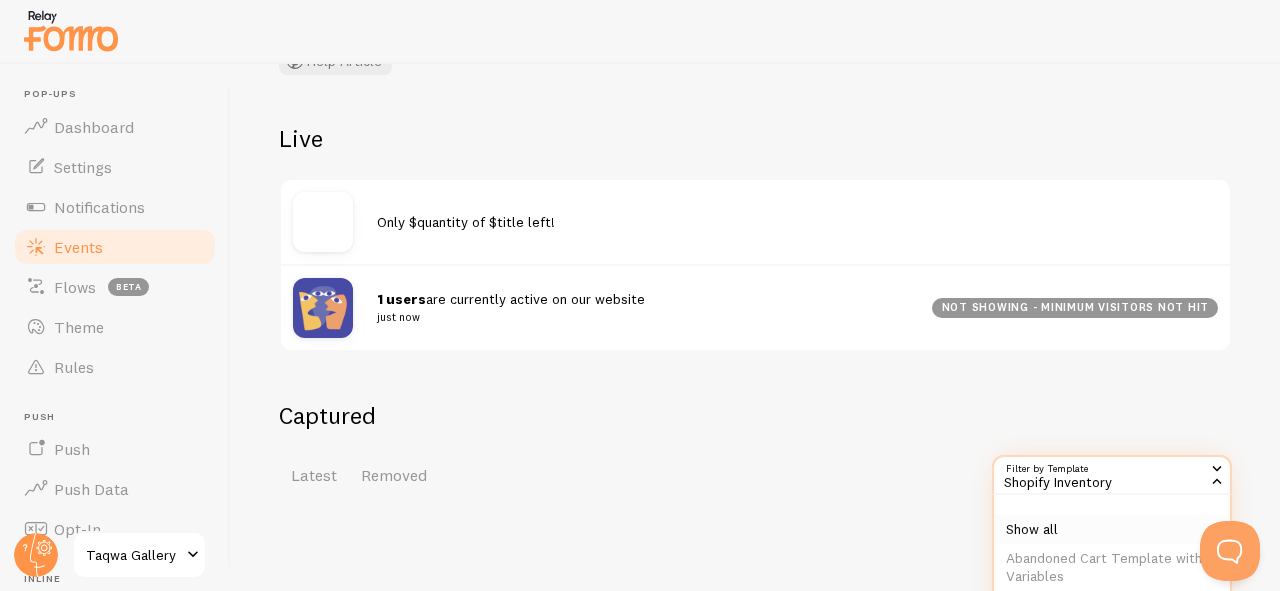 click on "Show all" at bounding box center (1112, 530) 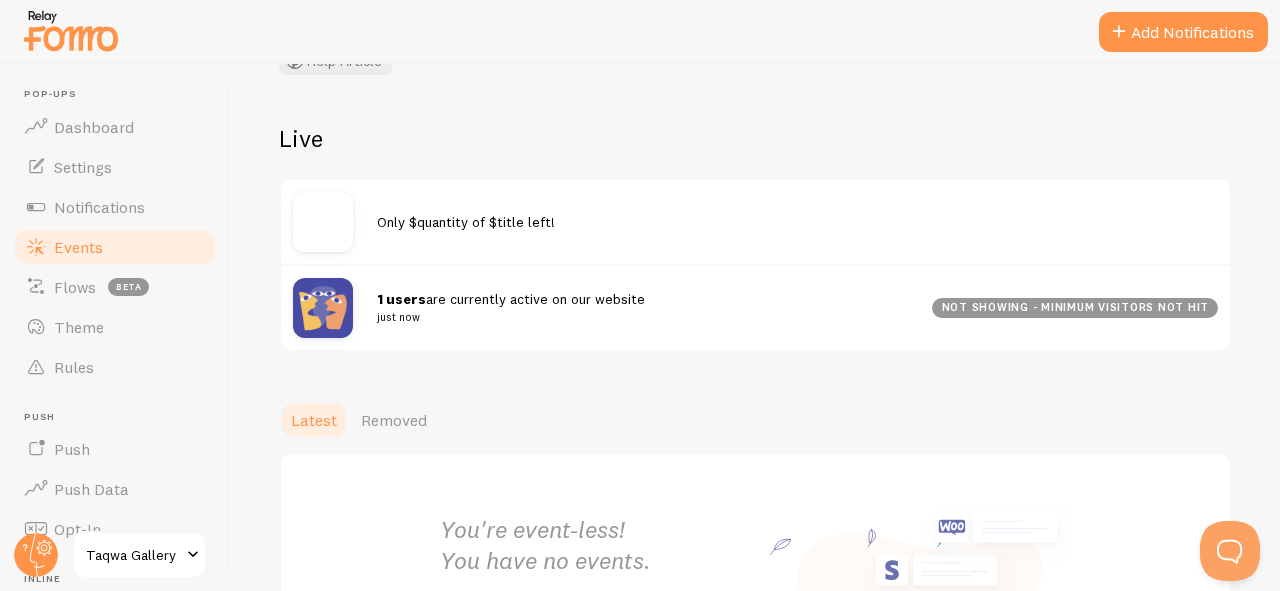 scroll, scrollTop: 0, scrollLeft: 0, axis: both 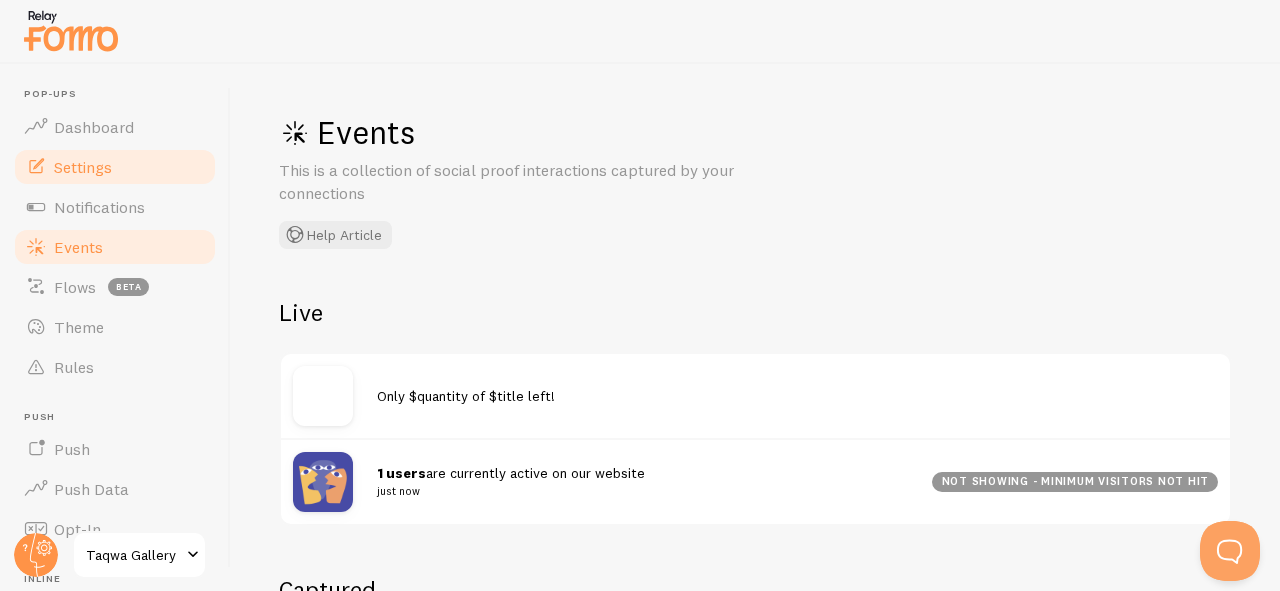 click on "Settings" at bounding box center (115, 167) 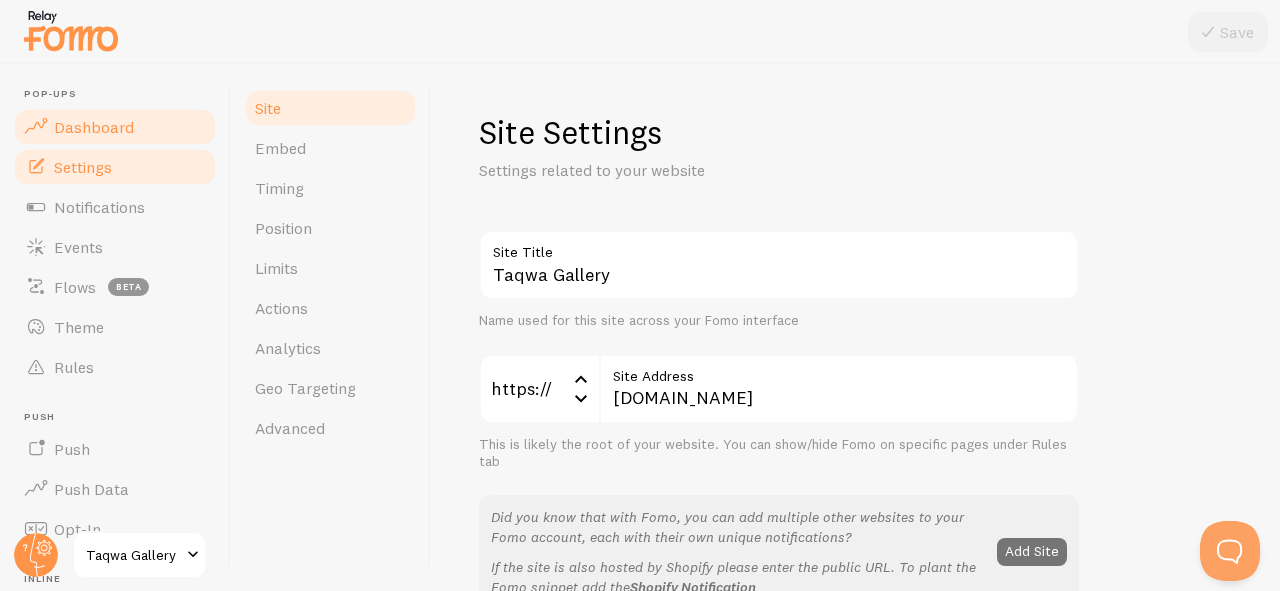 click on "Dashboard" at bounding box center [94, 127] 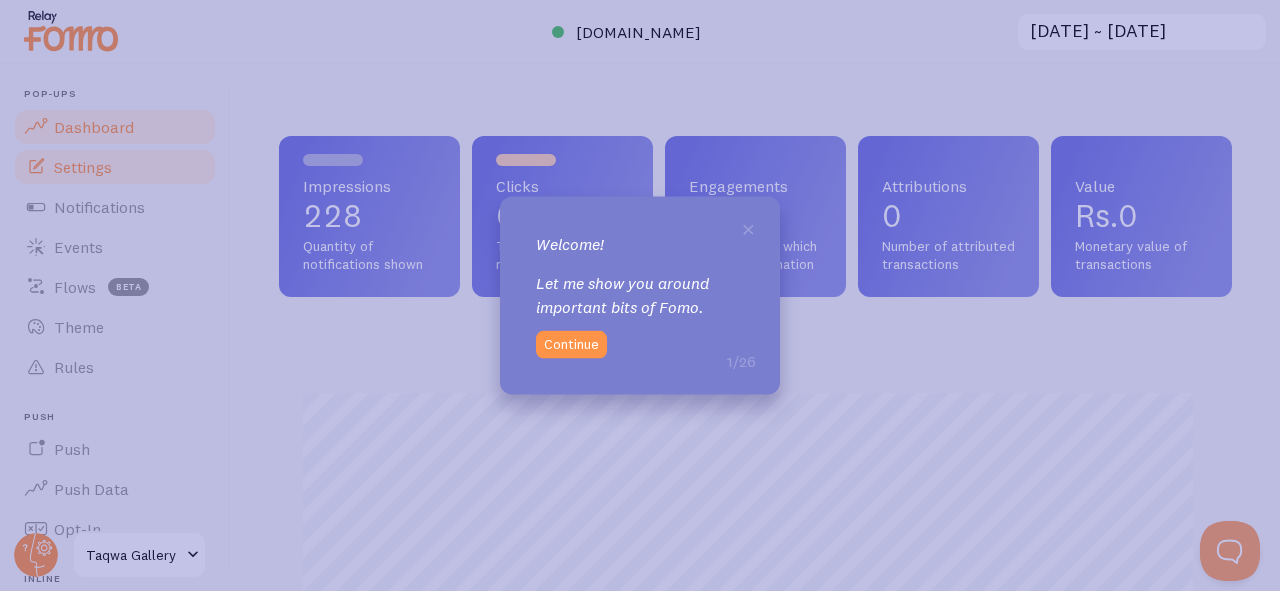 scroll, scrollTop: 0, scrollLeft: 0, axis: both 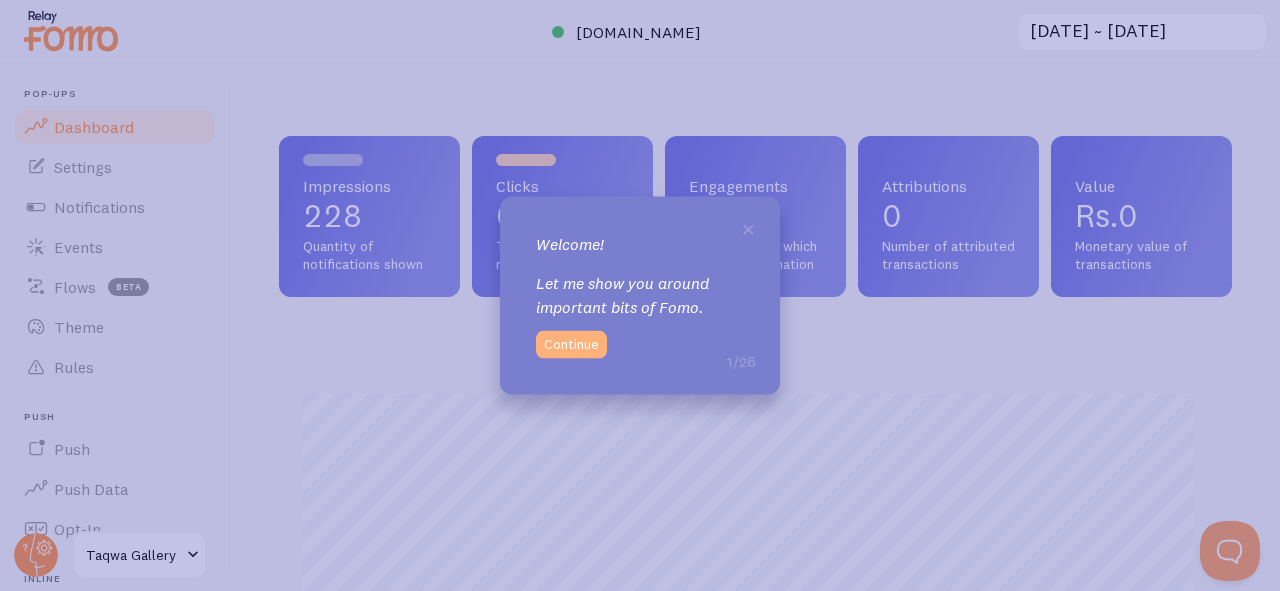 click on "Continue" at bounding box center [571, 345] 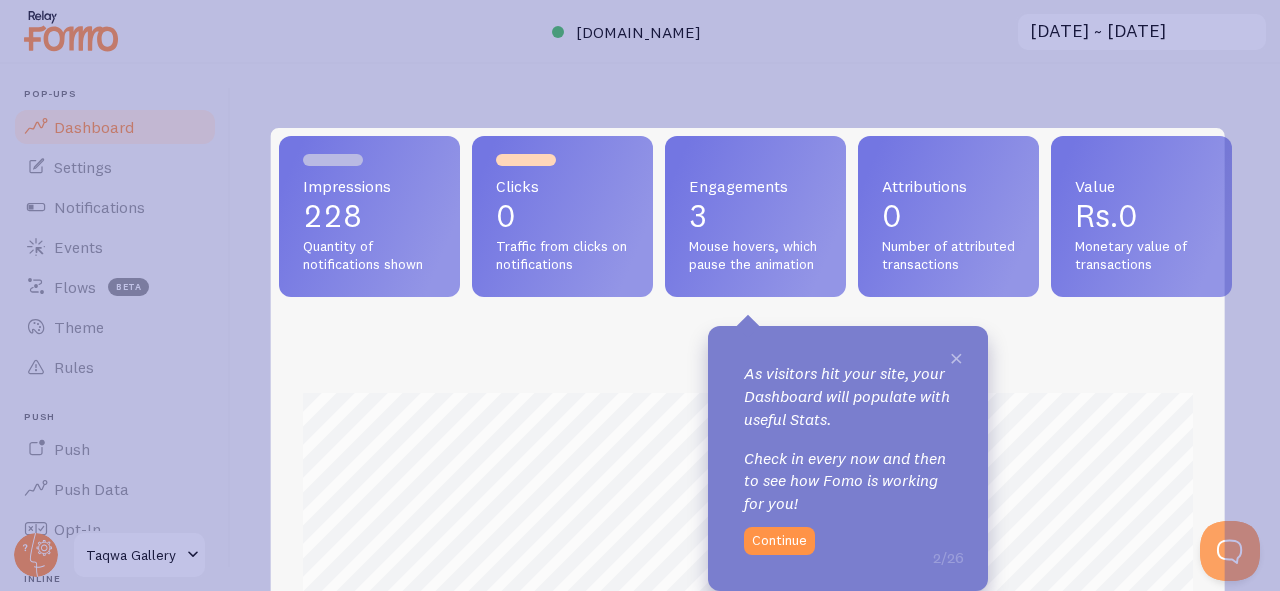 click on "×" at bounding box center [956, 357] 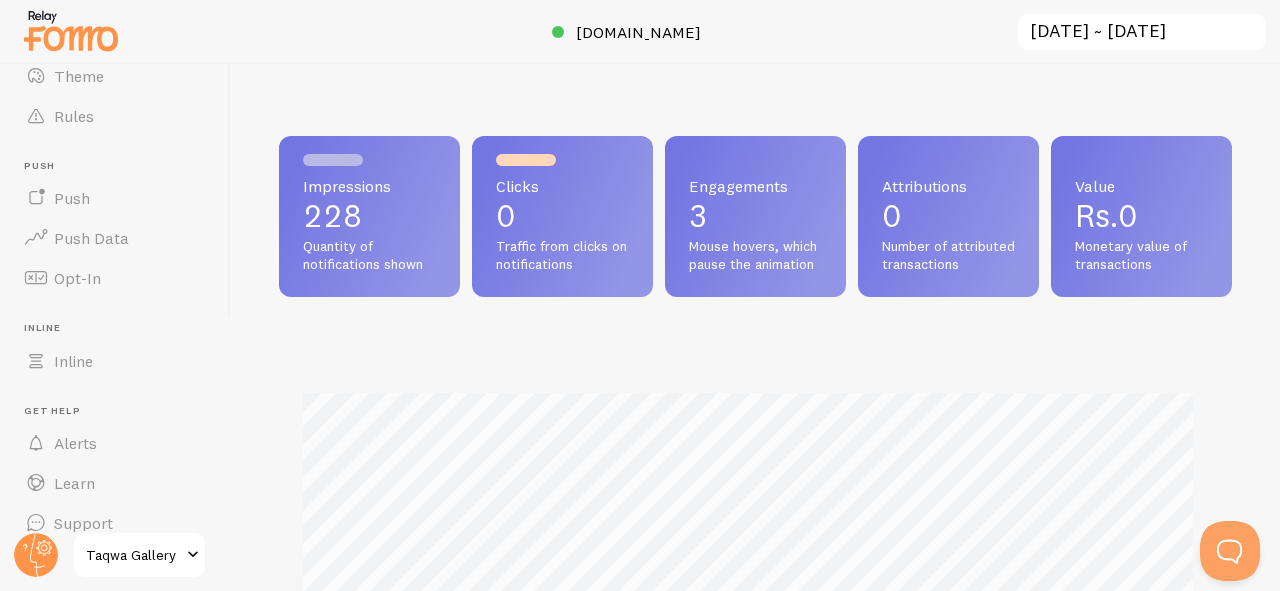 scroll, scrollTop: 252, scrollLeft: 0, axis: vertical 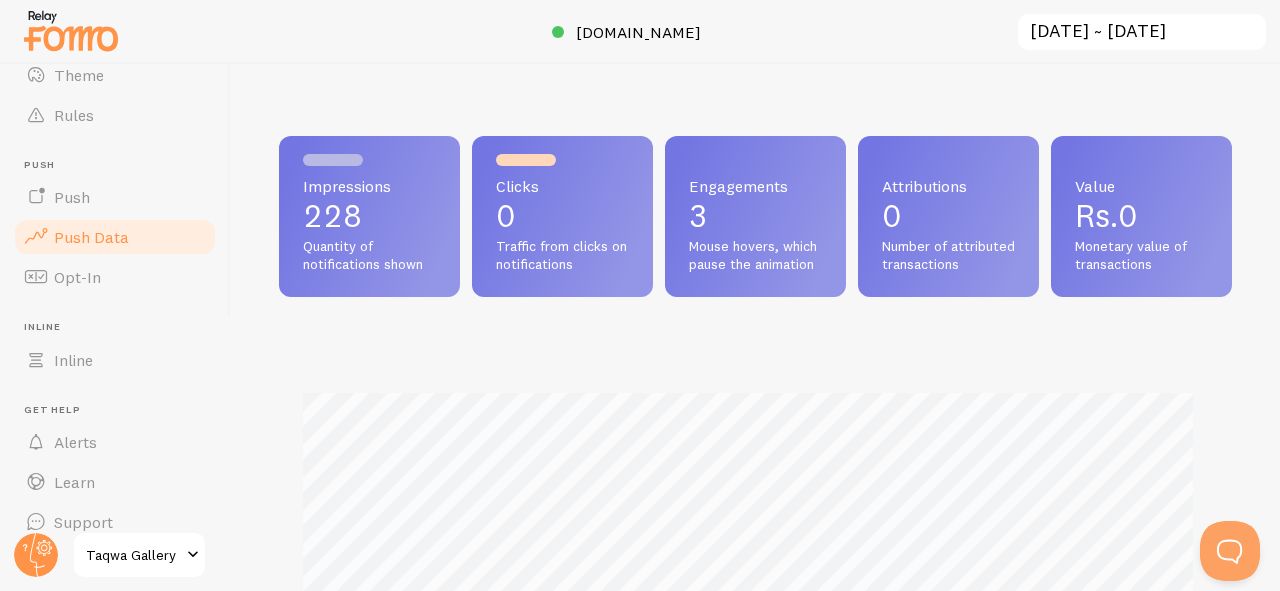 click on "Push Data" at bounding box center (91, 237) 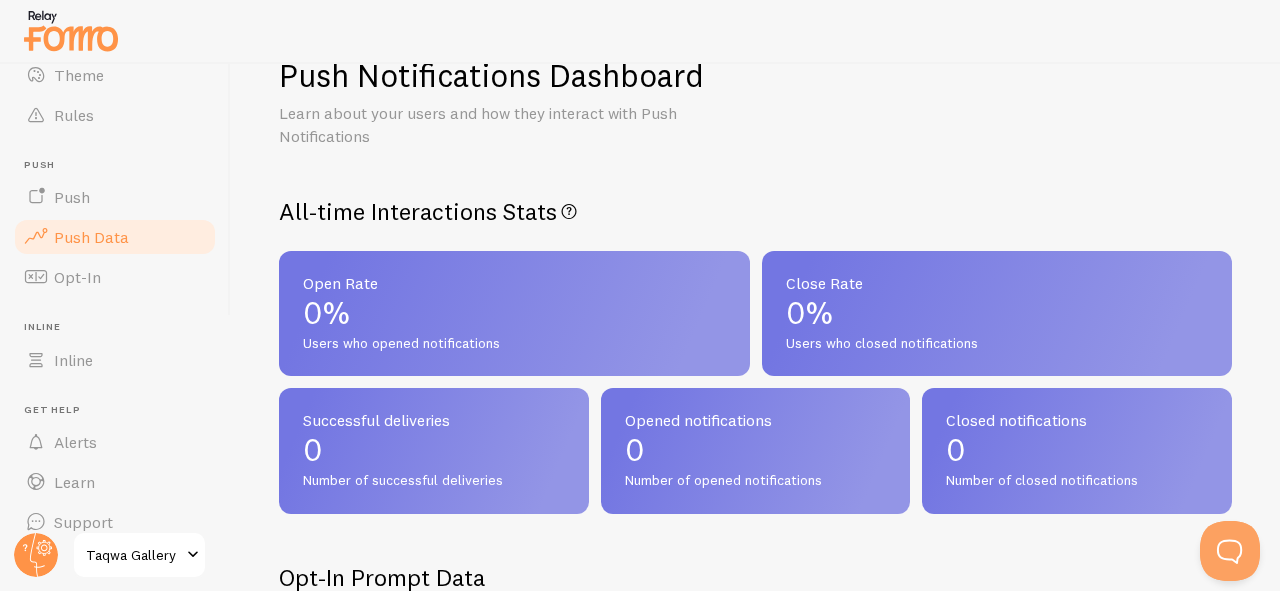 scroll, scrollTop: 0, scrollLeft: 0, axis: both 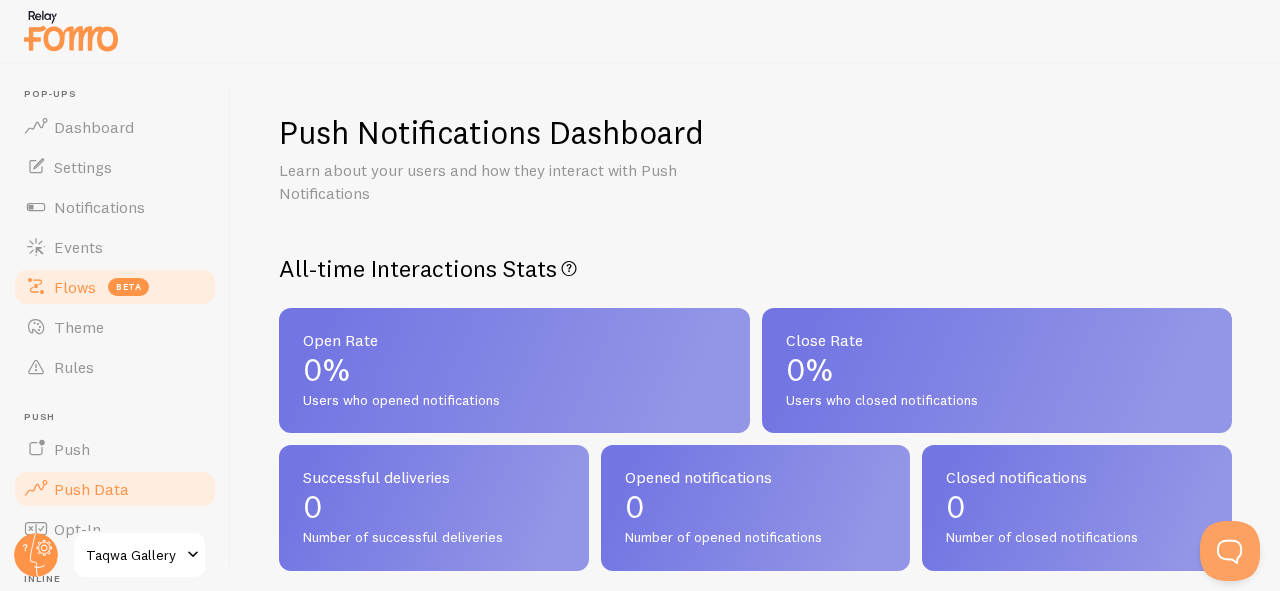 click on "Flows" at bounding box center (75, 287) 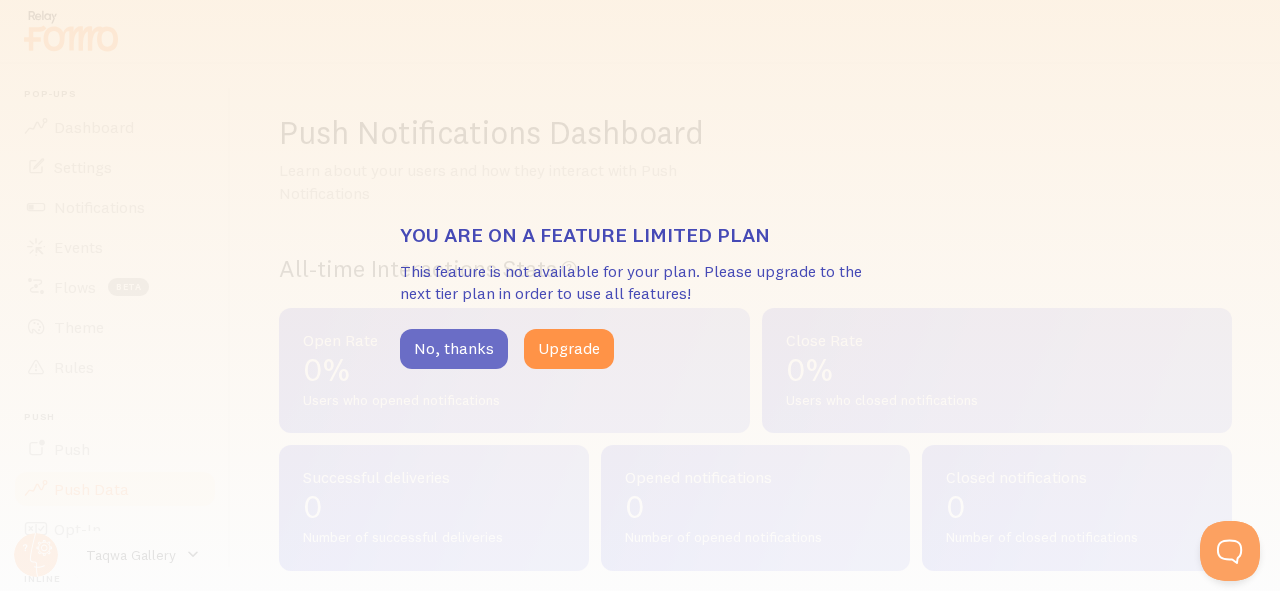 click on "No, thanks" at bounding box center [454, 349] 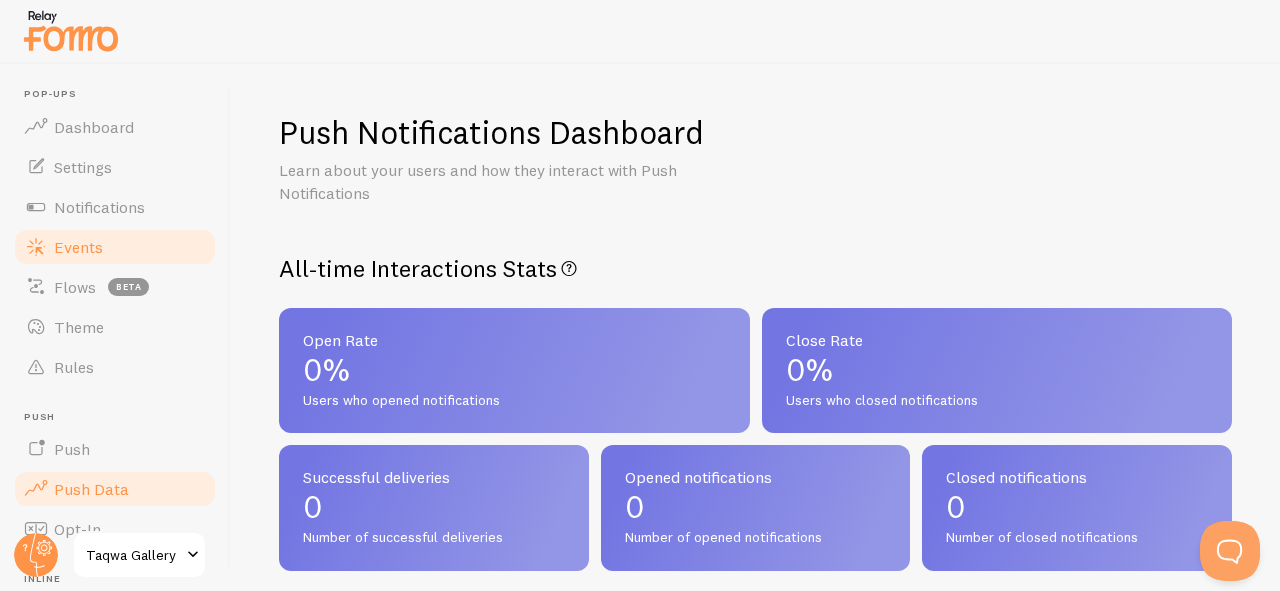 click on "Events" at bounding box center [115, 247] 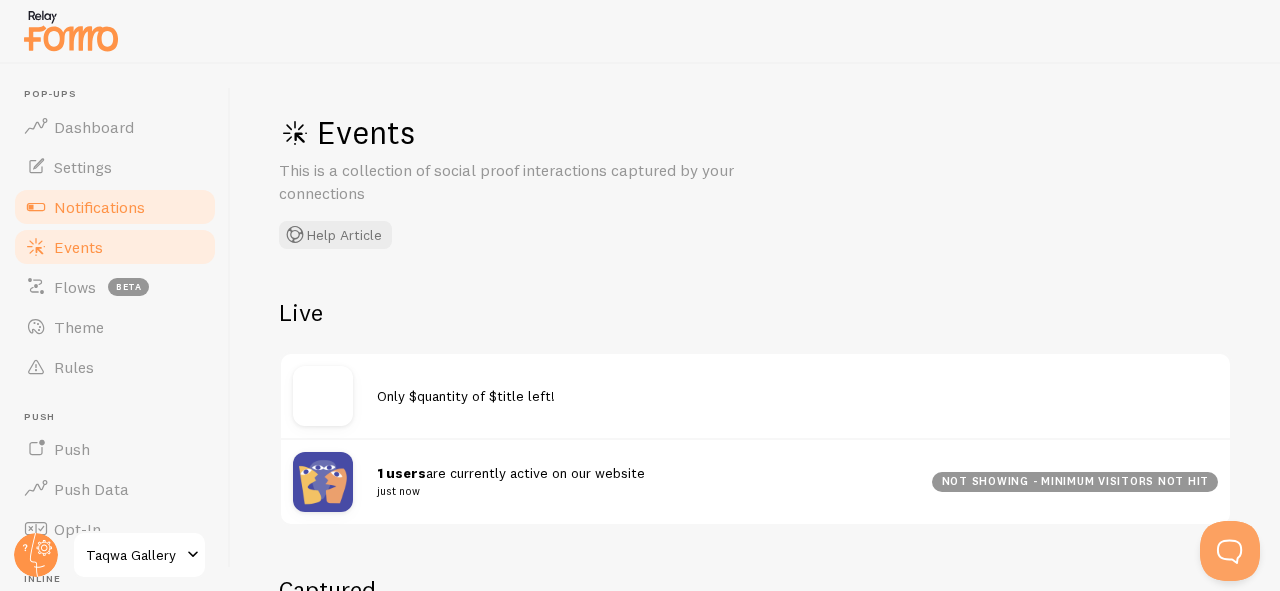 click on "Notifications" at bounding box center [99, 207] 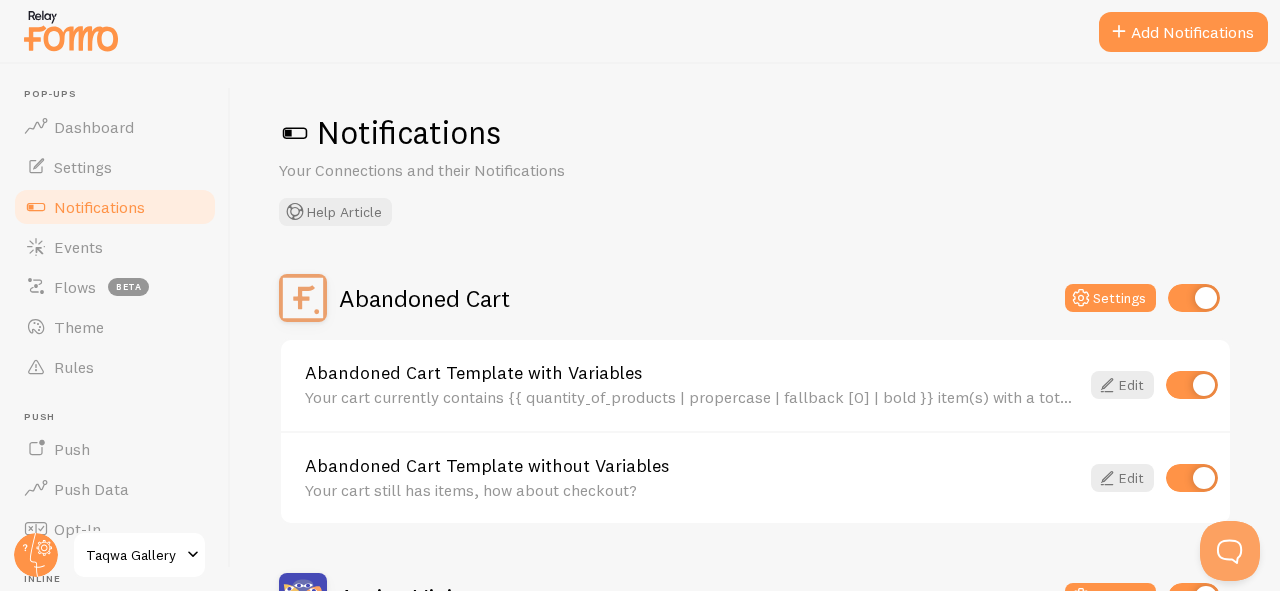 click at bounding box center [295, 133] 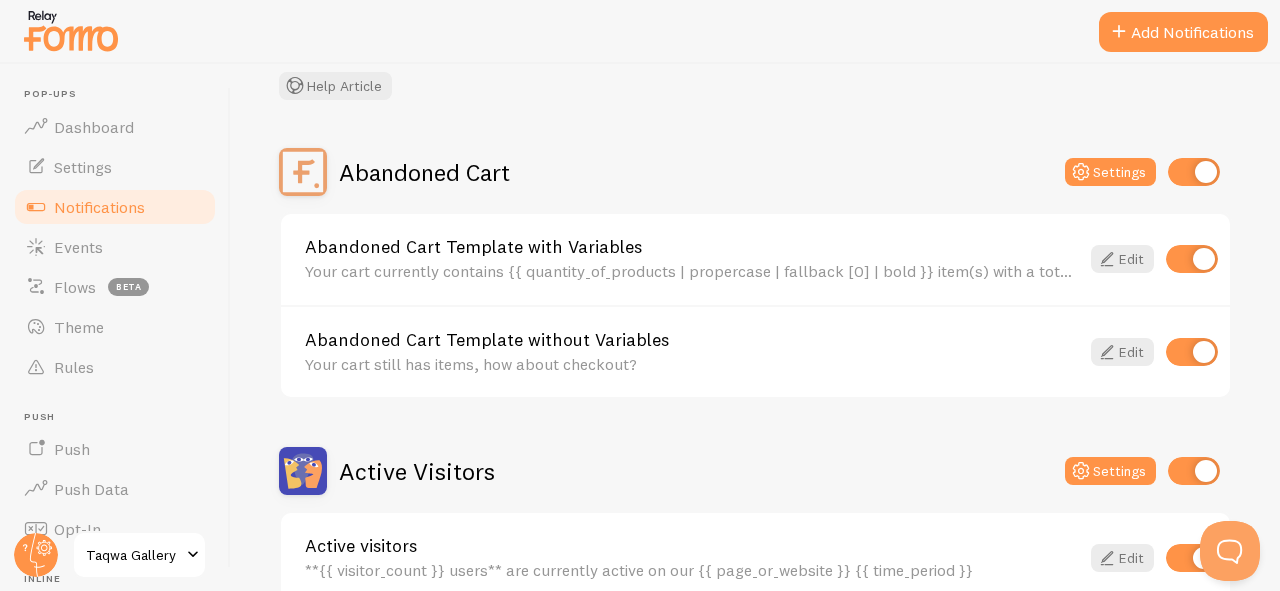 scroll, scrollTop: 0, scrollLeft: 0, axis: both 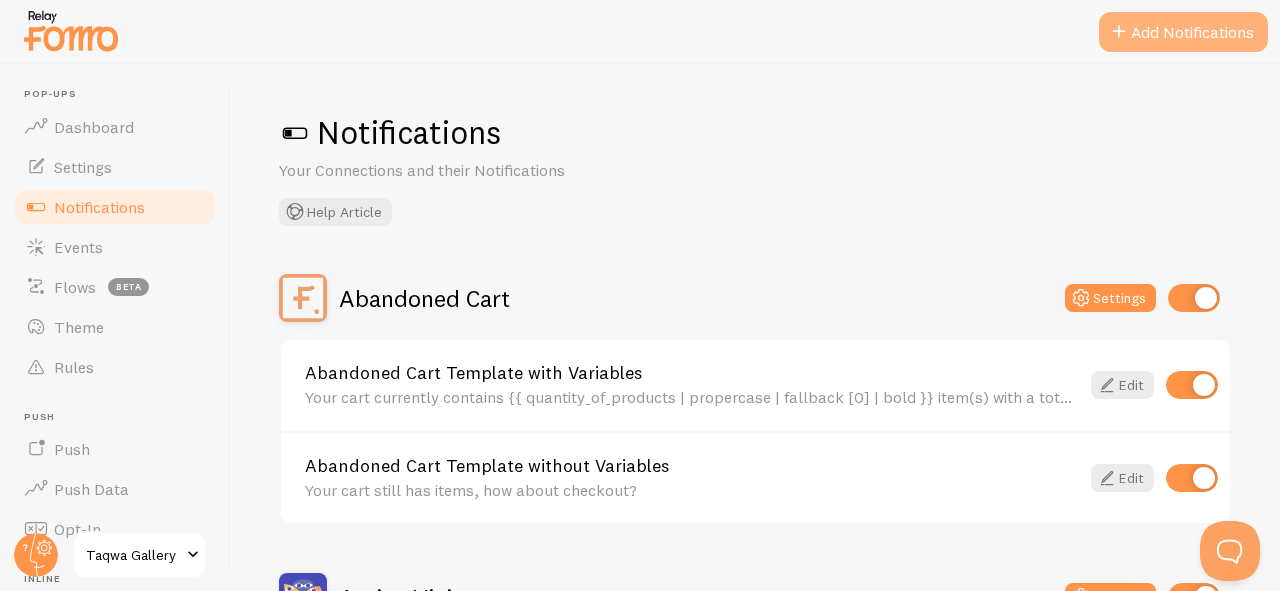 click on "Add Notifications" at bounding box center (1183, 32) 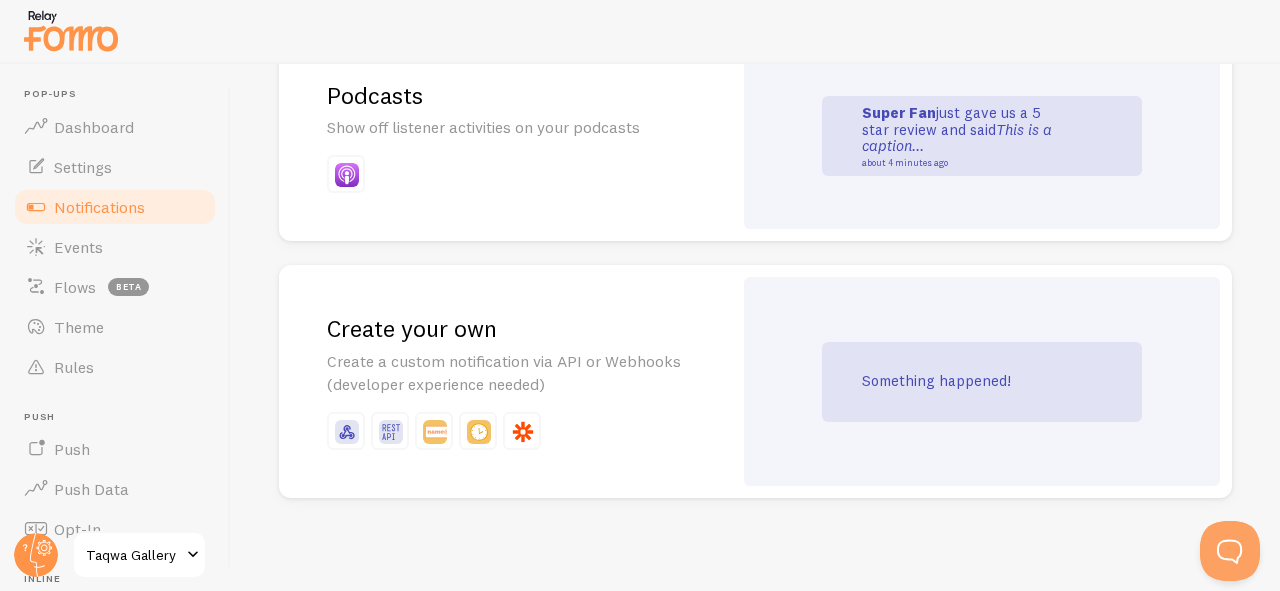 scroll, scrollTop: 4588, scrollLeft: 0, axis: vertical 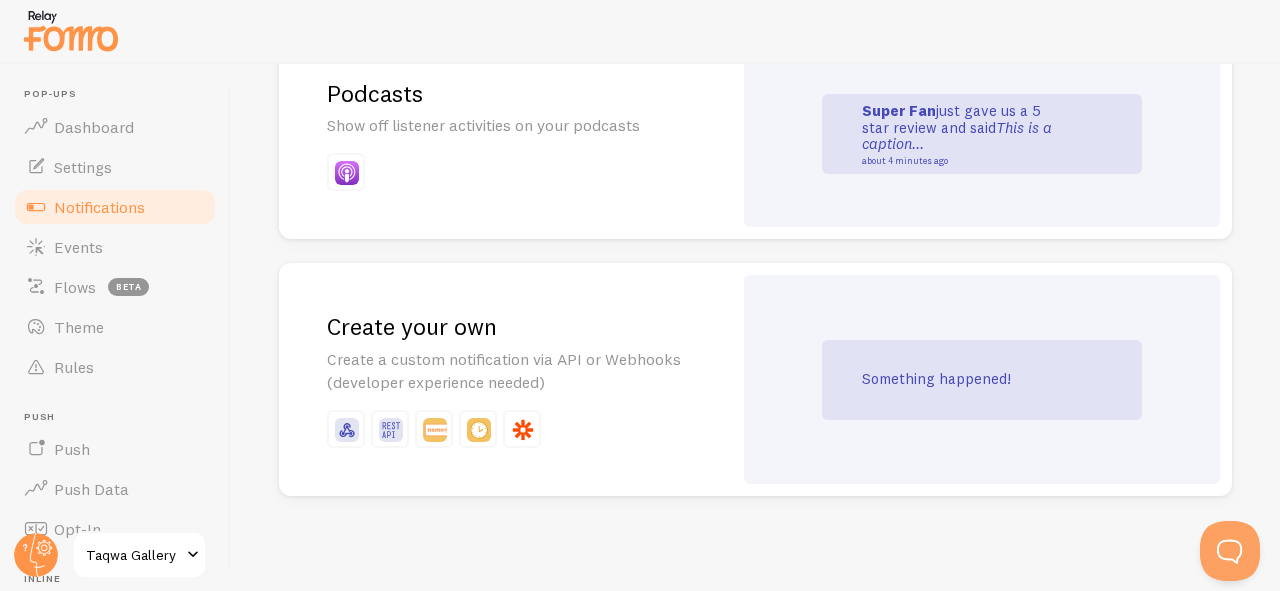 click on "Add Notifications
Connect with services you already use to add new Notification types to your site
All Notifications
Browse the full list of available Connections
1
connected
eCommerce
Show off product sales, add to cart, and more
[PERSON_NAME] in [GEOGRAPHIC_DATA] just bought  Golden Jeans   about 4 minutes ago
Reviews & Ratings
Show off customer reviews and ratings
[PERSON_NAME] just gave  5 stars  to  Golden Jeans    about 4 minutes ago
1
connected
Aggregated
58 people" at bounding box center (755, 327) 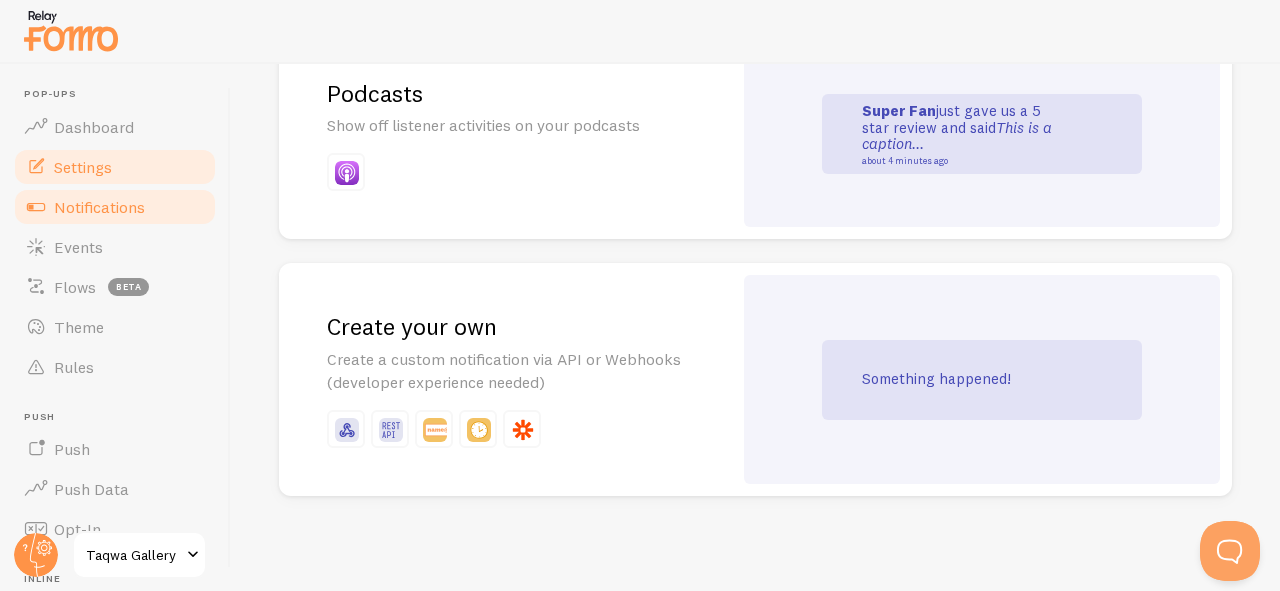 click on "Settings" at bounding box center [115, 167] 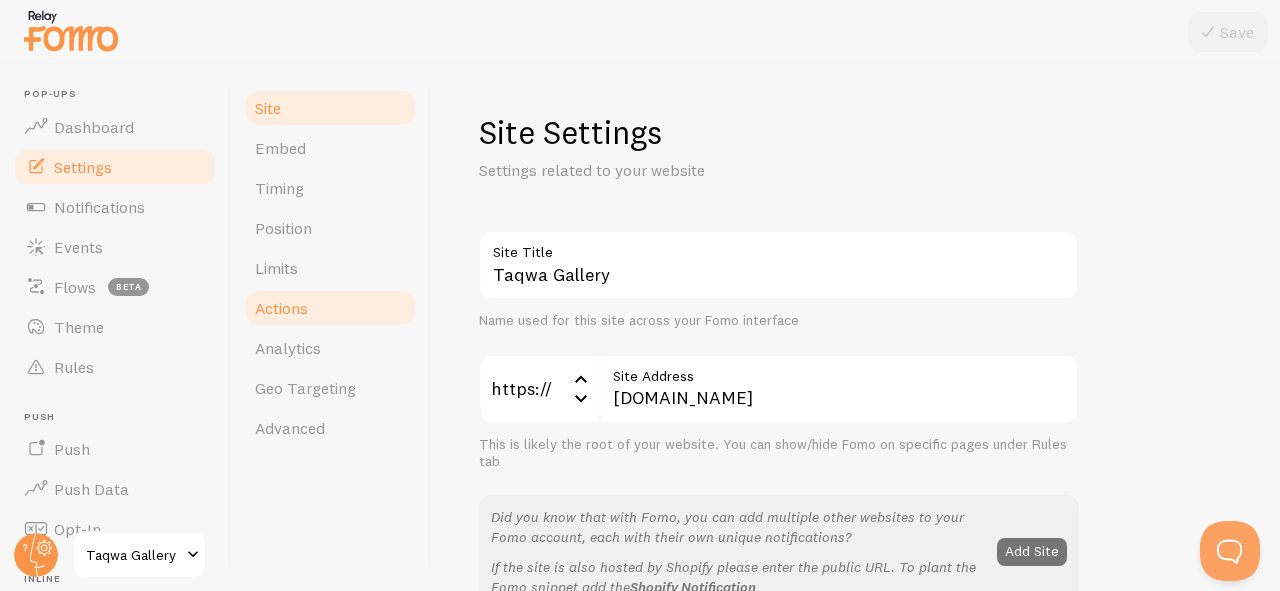 click on "Actions" at bounding box center [330, 308] 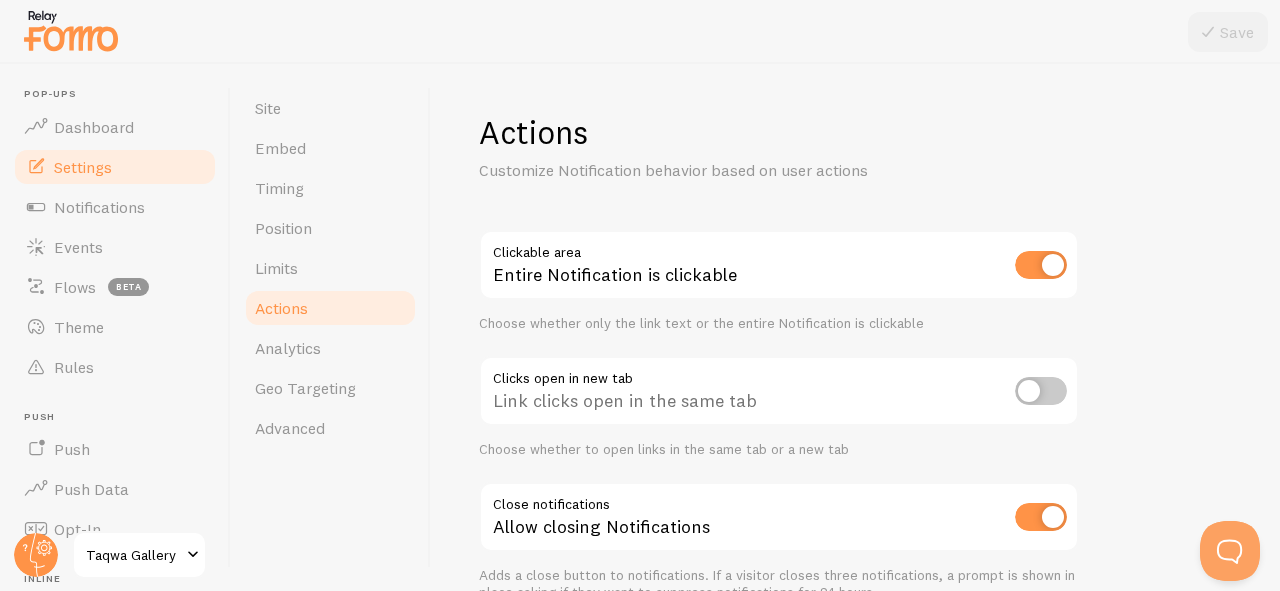 click at bounding box center [1041, 265] 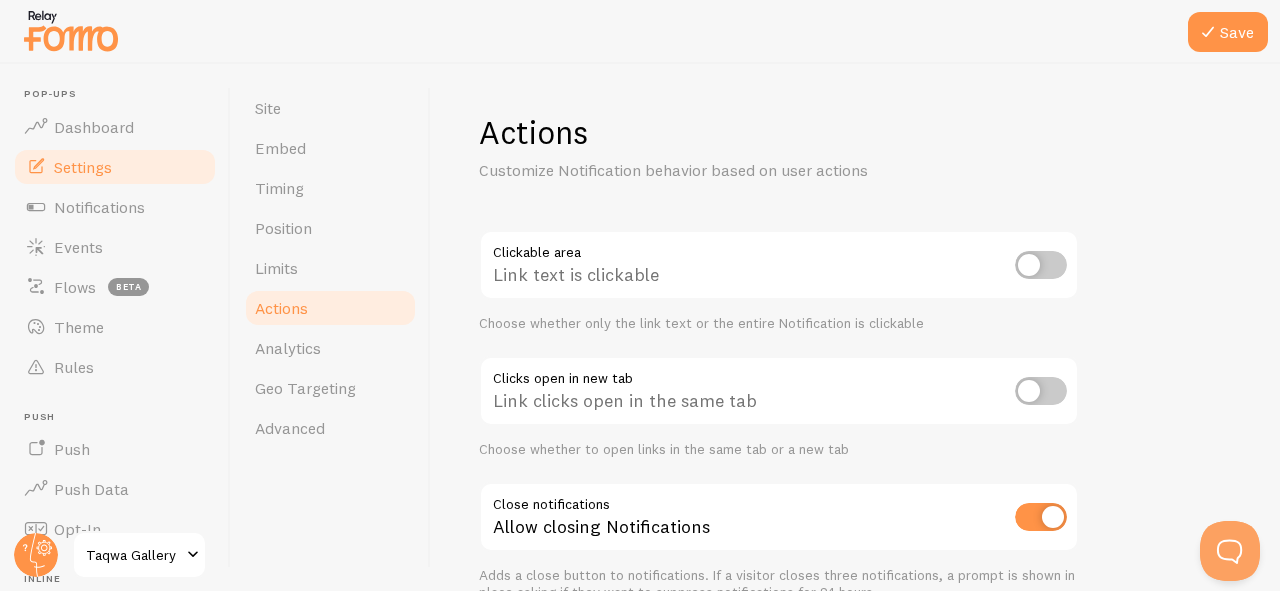 click at bounding box center (1041, 265) 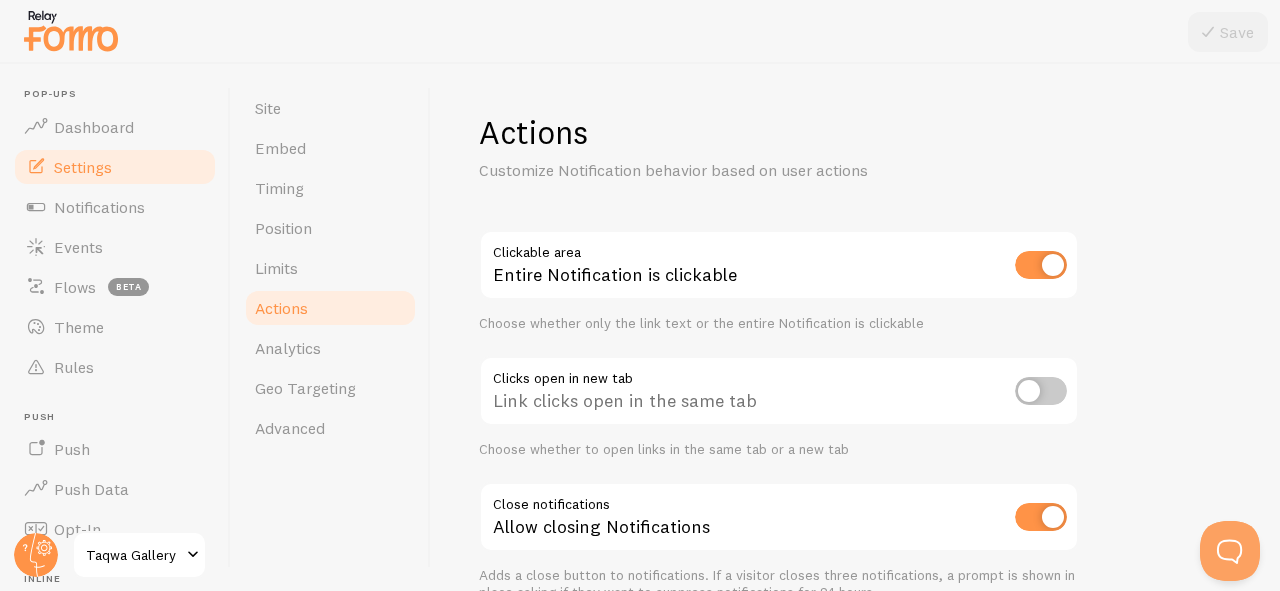 click at bounding box center [1041, 265] 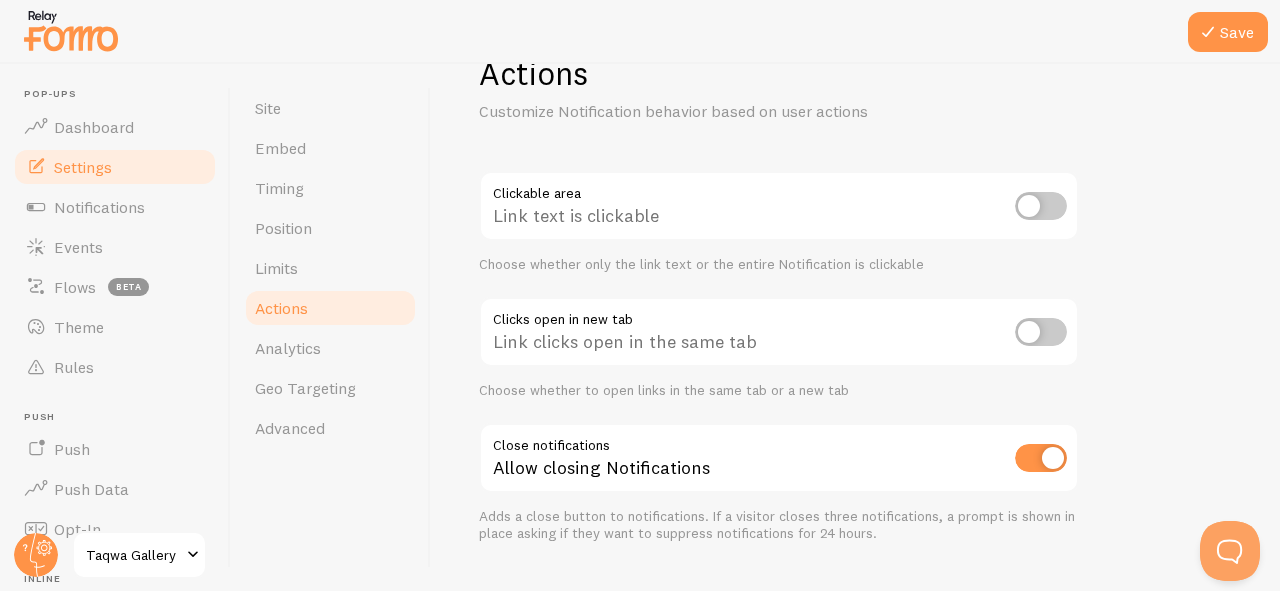 scroll, scrollTop: 63, scrollLeft: 0, axis: vertical 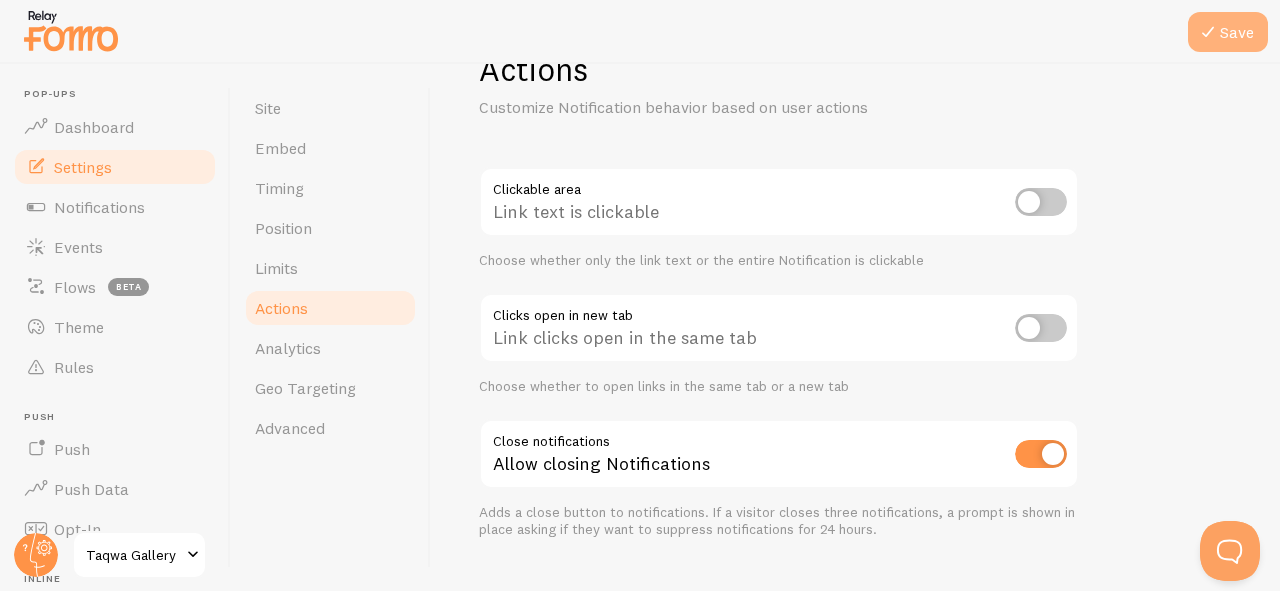 click at bounding box center [1208, 32] 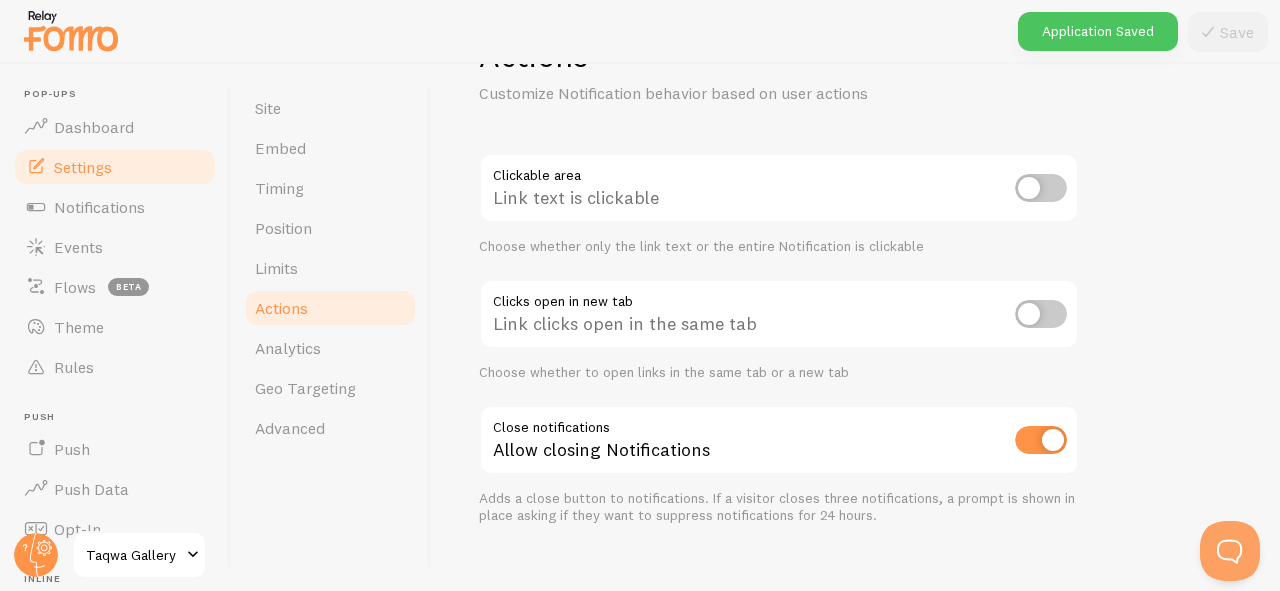 scroll, scrollTop: 106, scrollLeft: 0, axis: vertical 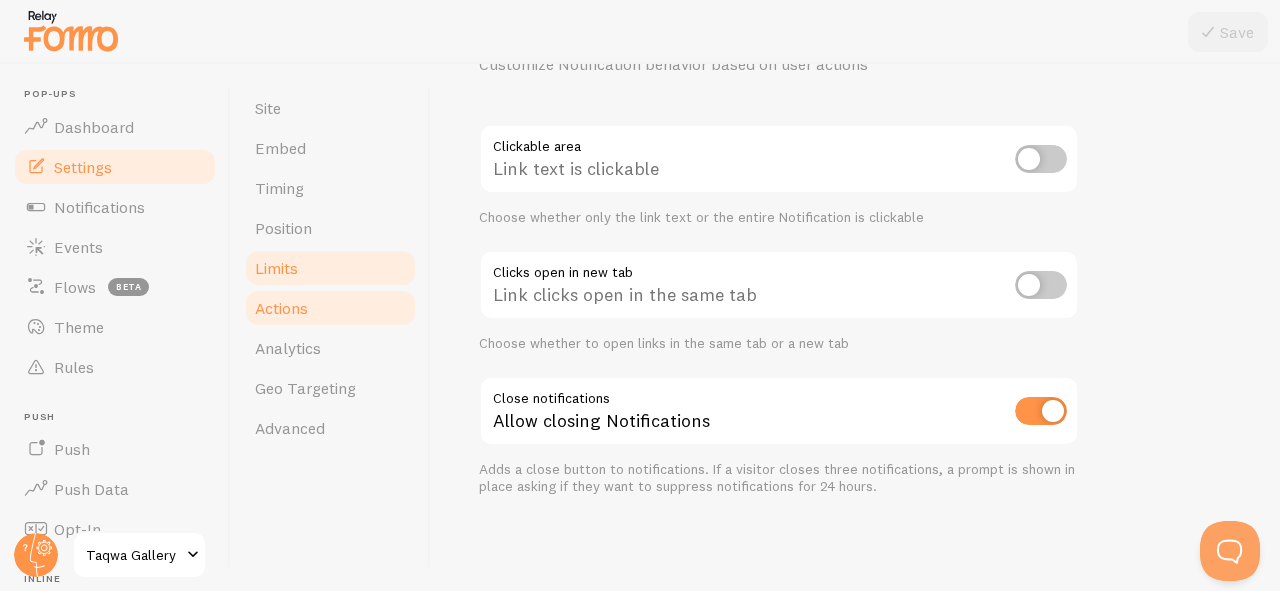 click on "Limits" at bounding box center (330, 268) 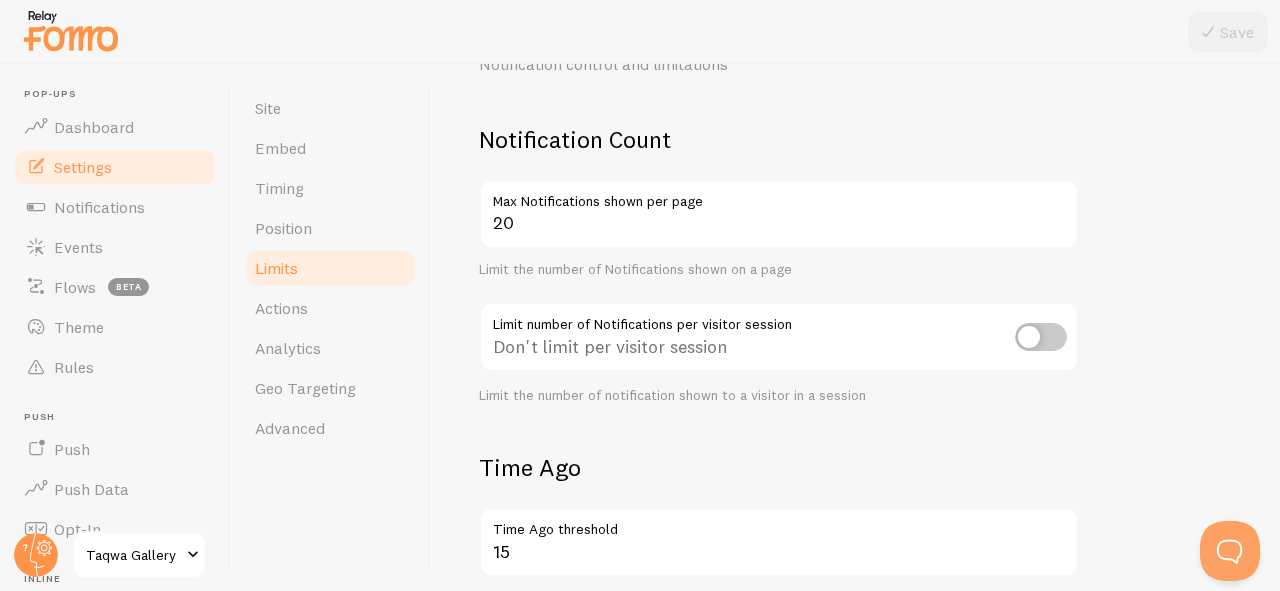 scroll, scrollTop: 0, scrollLeft: 0, axis: both 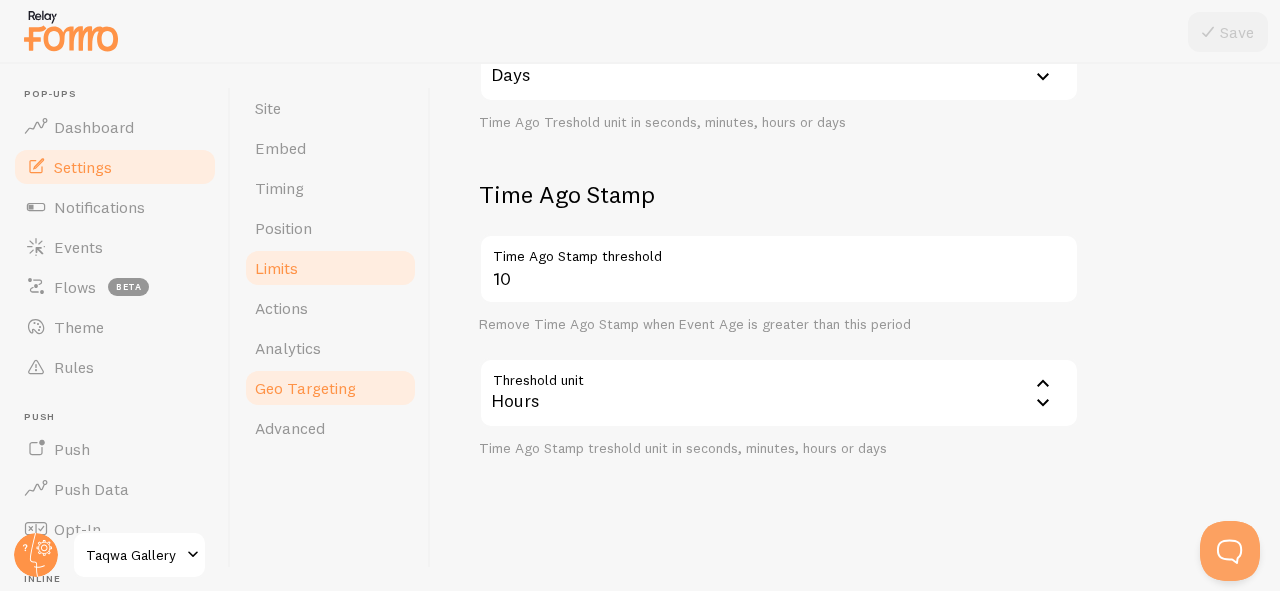 click on "Geo Targeting" at bounding box center [305, 388] 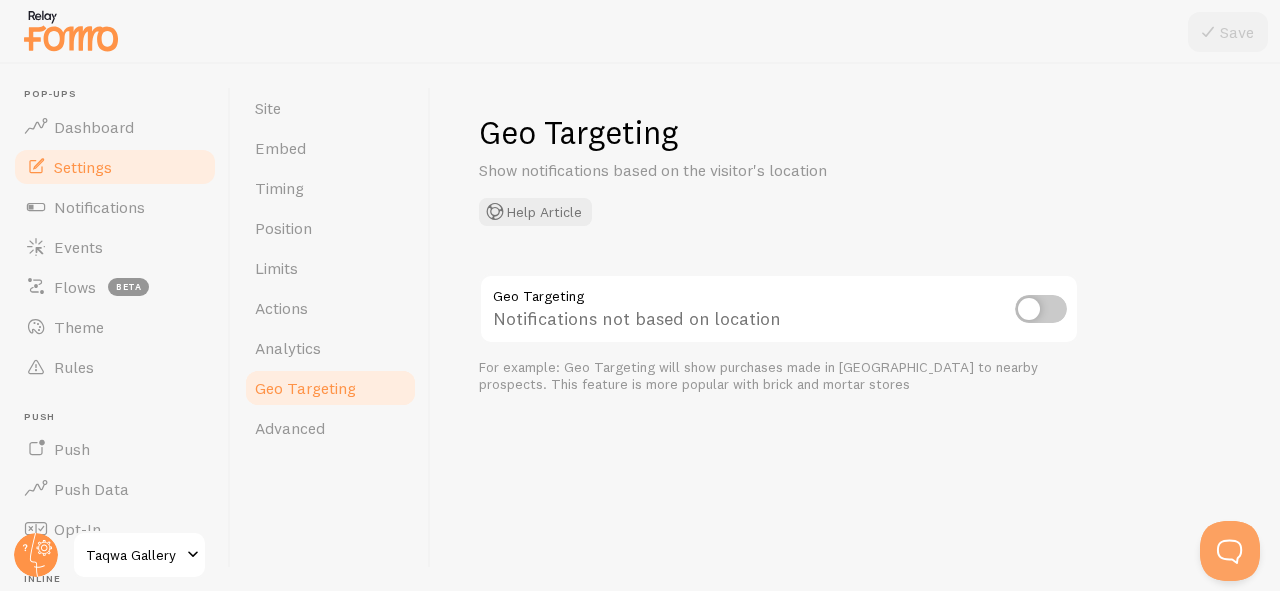 scroll, scrollTop: 0, scrollLeft: 0, axis: both 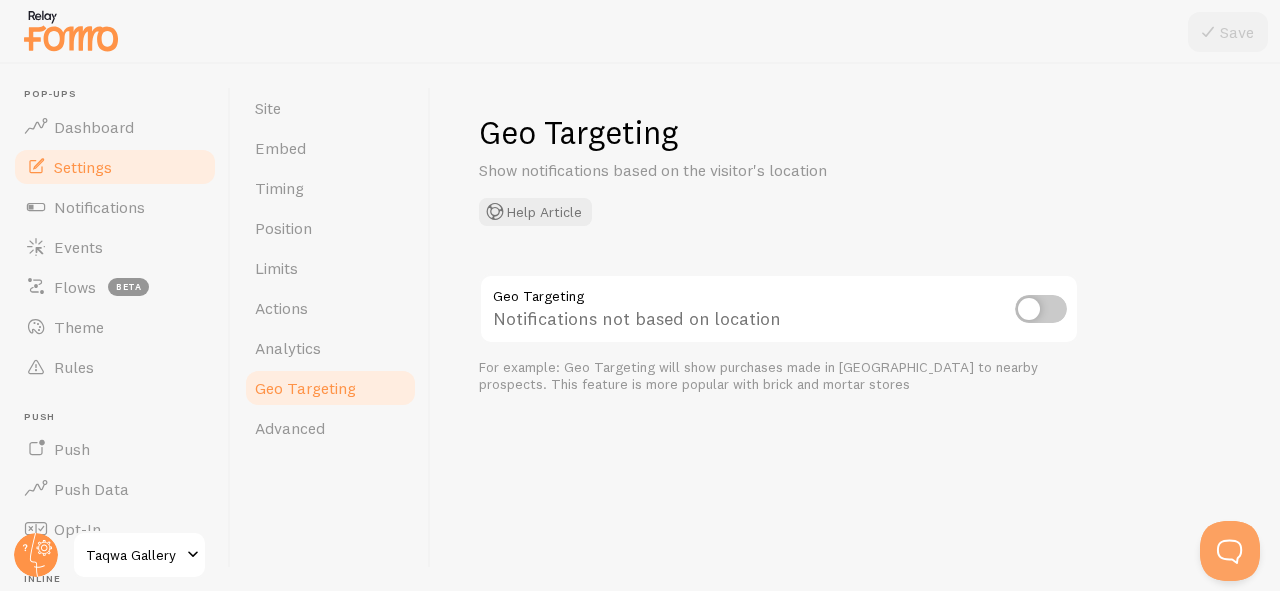 click at bounding box center (1041, 309) 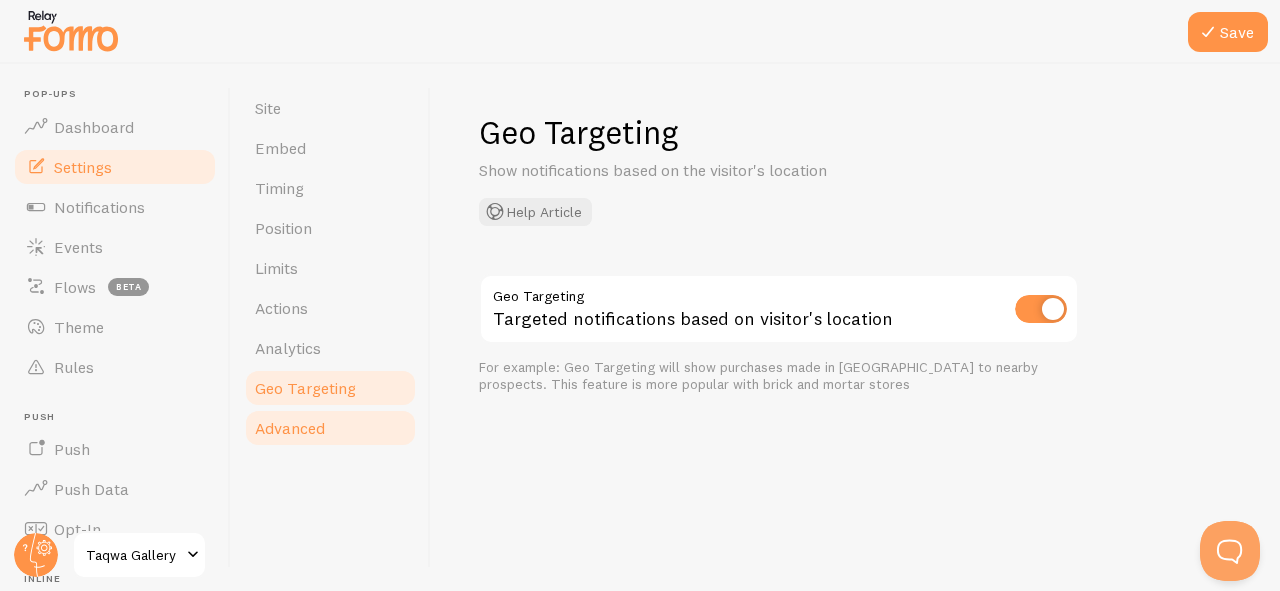 click on "Advanced" at bounding box center [290, 428] 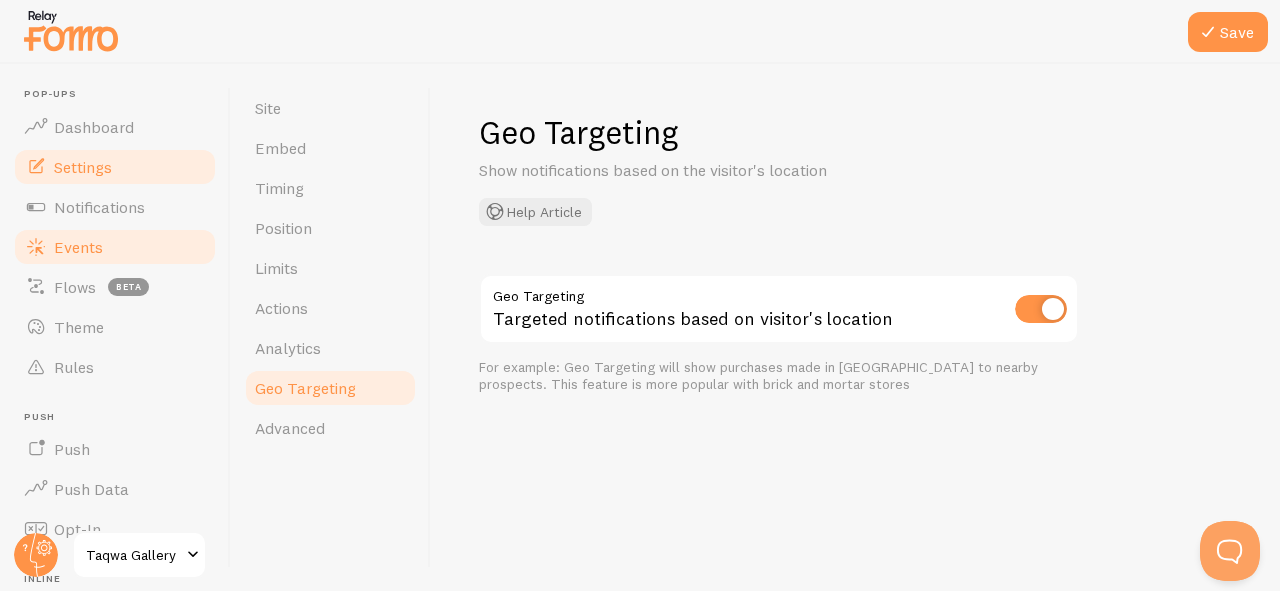 click on "Events" at bounding box center [115, 247] 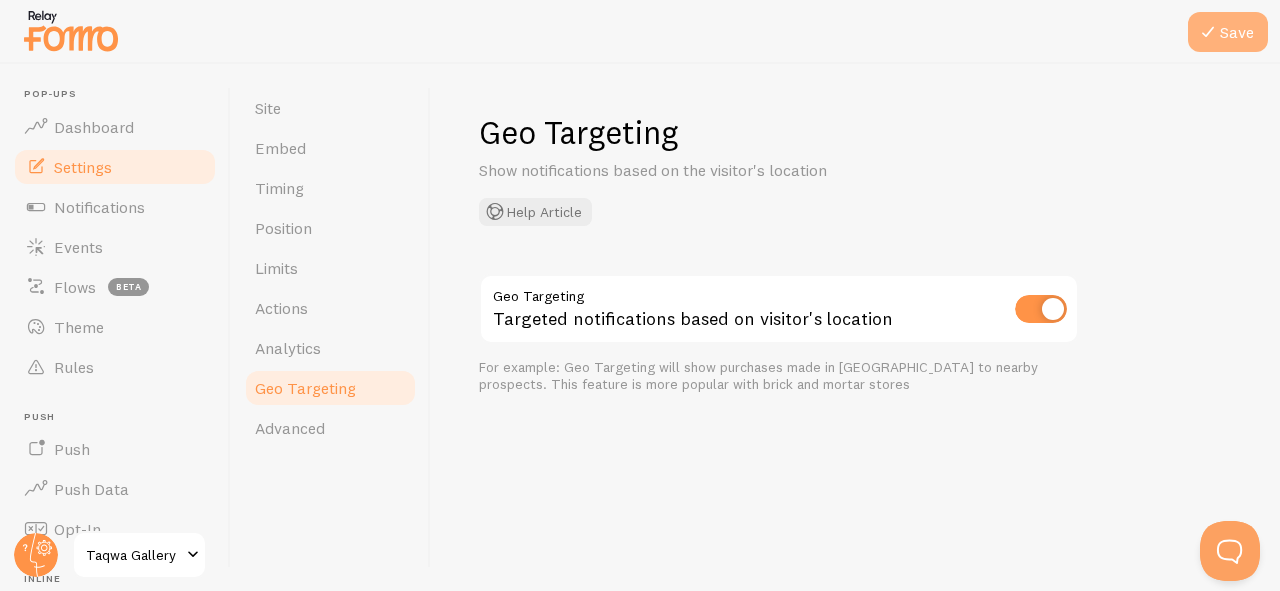 click on "Save" at bounding box center [1228, 32] 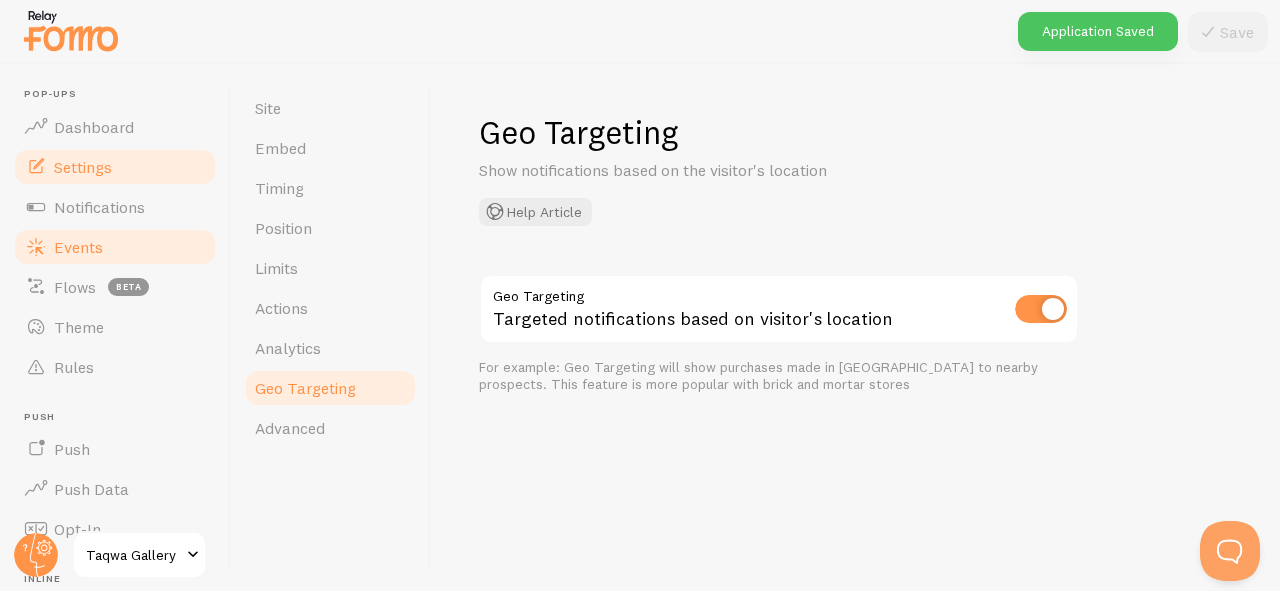 click on "Events" at bounding box center (78, 247) 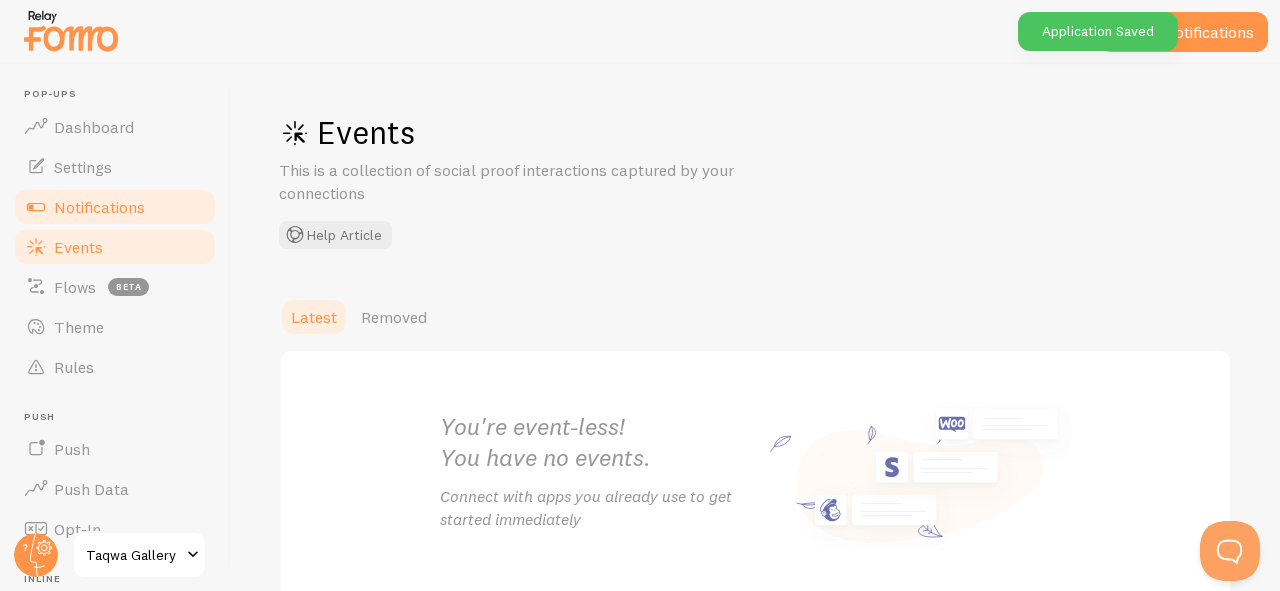 click on "Notifications" at bounding box center (115, 207) 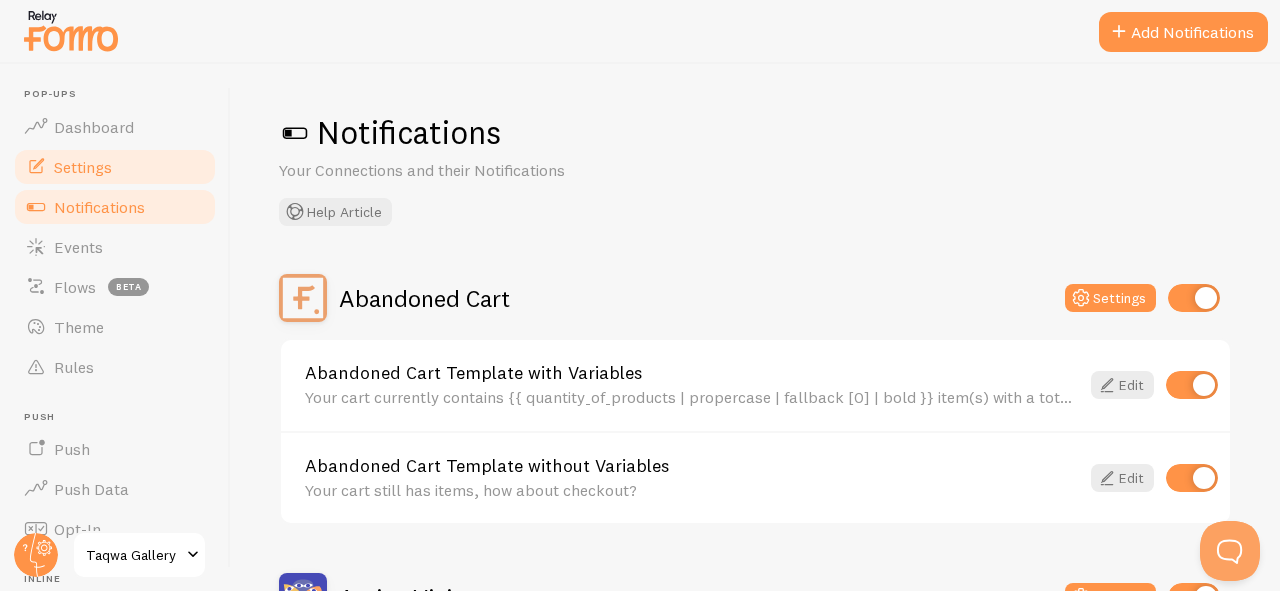 click on "Settings" at bounding box center (115, 167) 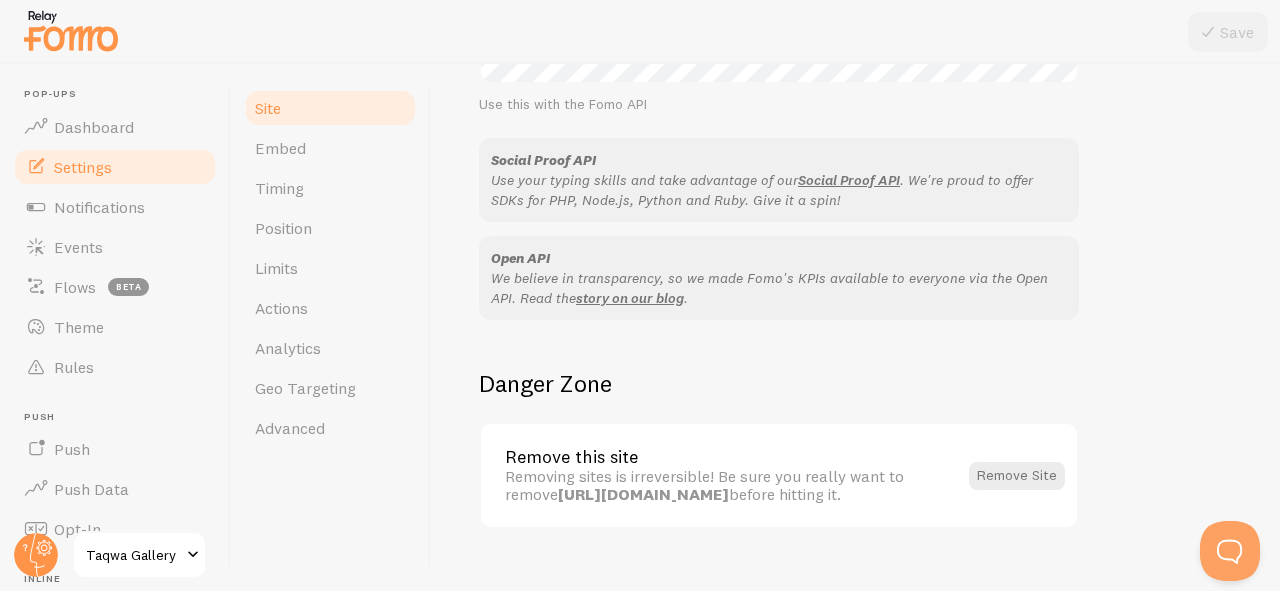scroll, scrollTop: 1296, scrollLeft: 0, axis: vertical 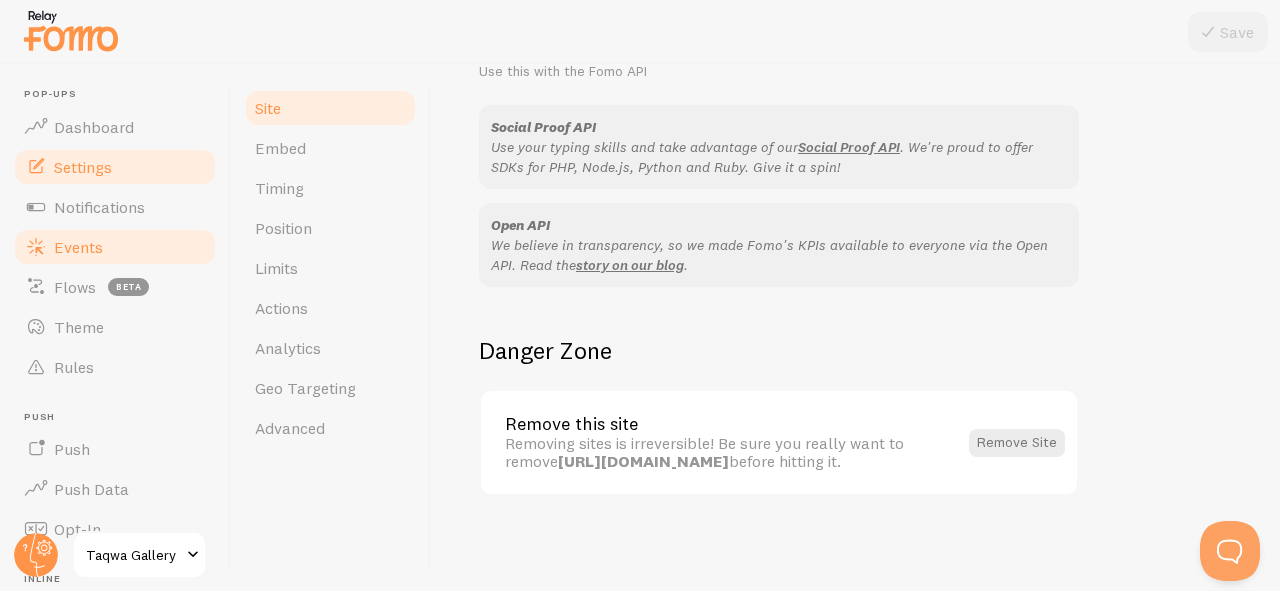 click on "Events" at bounding box center [78, 247] 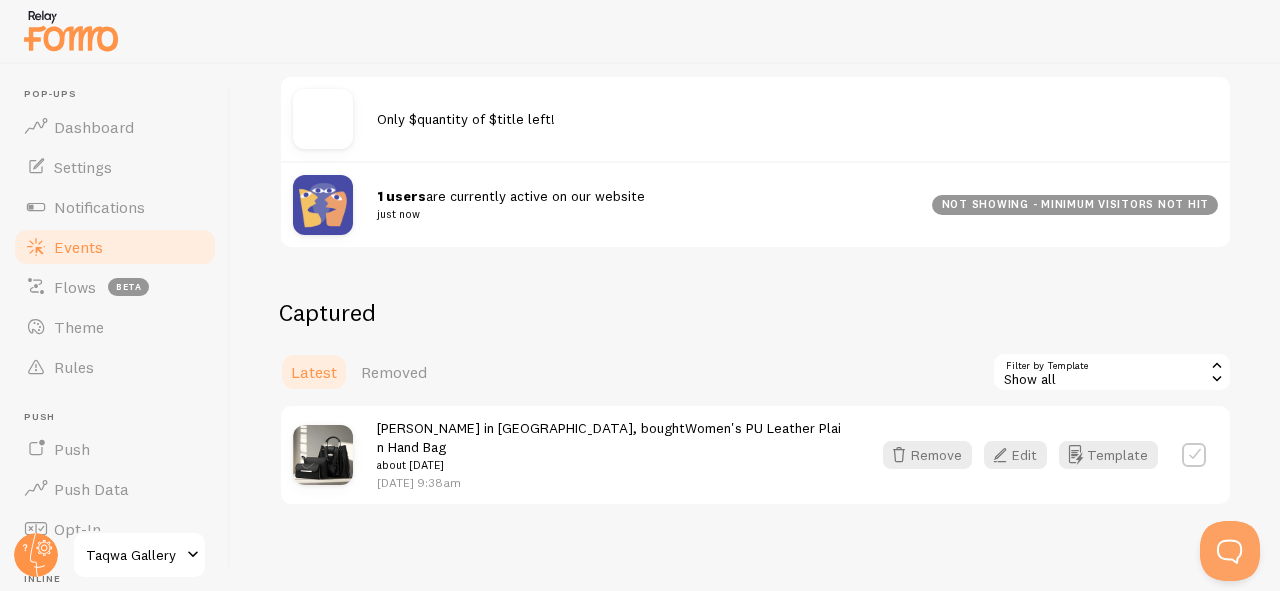 scroll, scrollTop: 293, scrollLeft: 0, axis: vertical 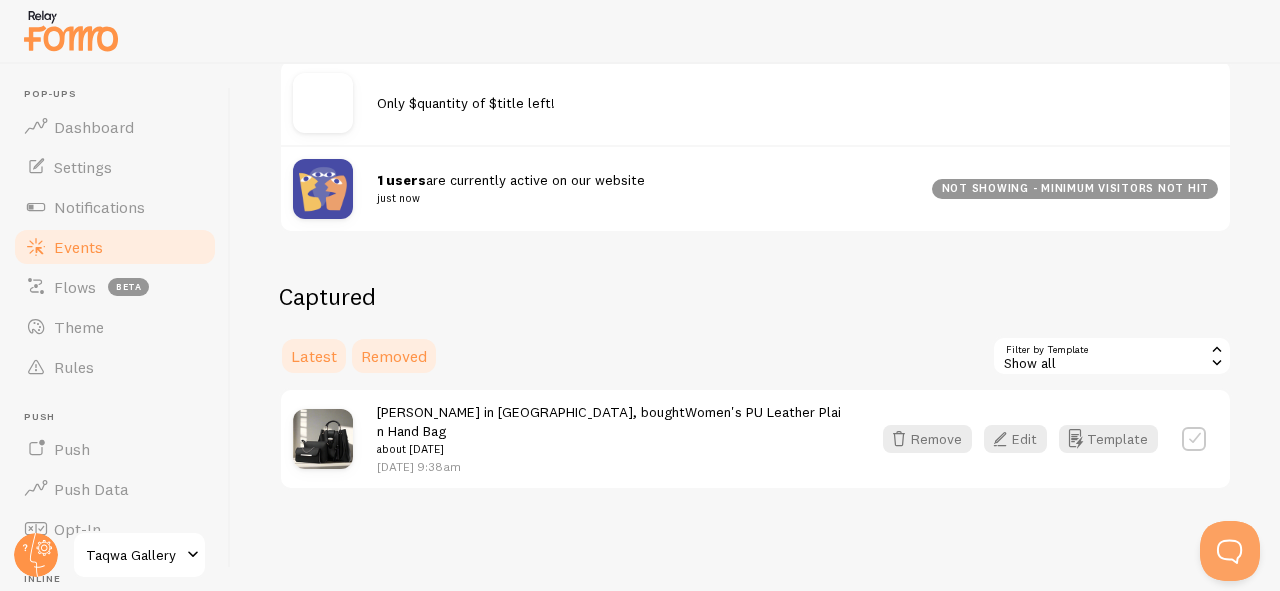 click on "Removed" at bounding box center [394, 356] 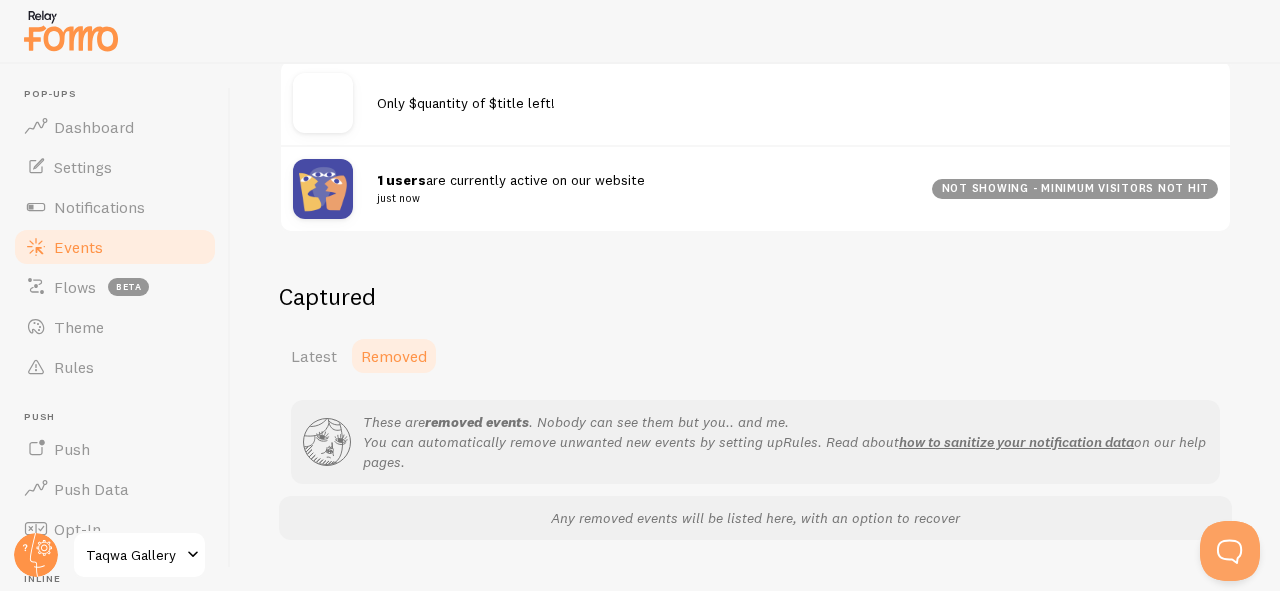 scroll, scrollTop: 0, scrollLeft: 0, axis: both 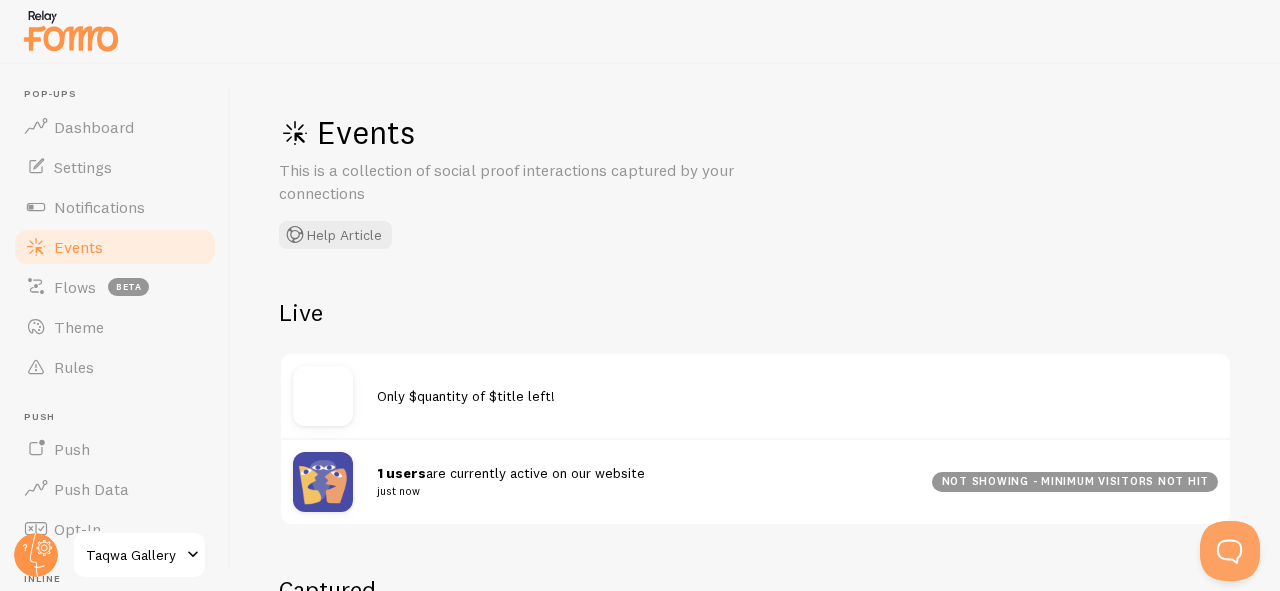 click on "Only $quantity of $title left!" at bounding box center [466, 396] 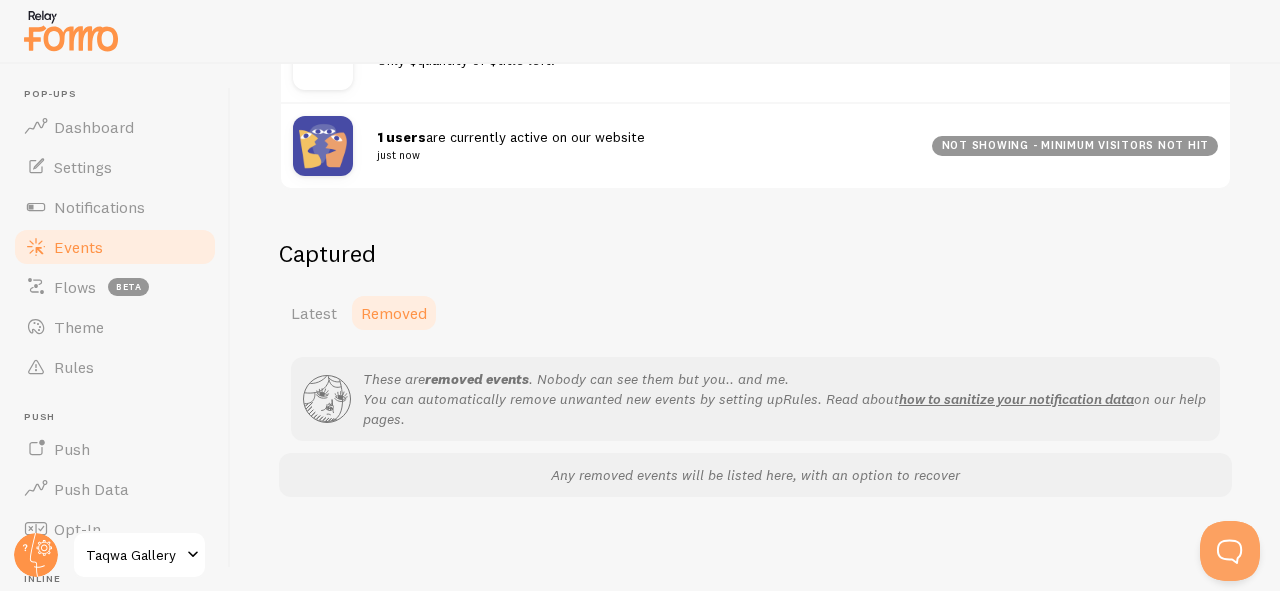 scroll, scrollTop: 337, scrollLeft: 0, axis: vertical 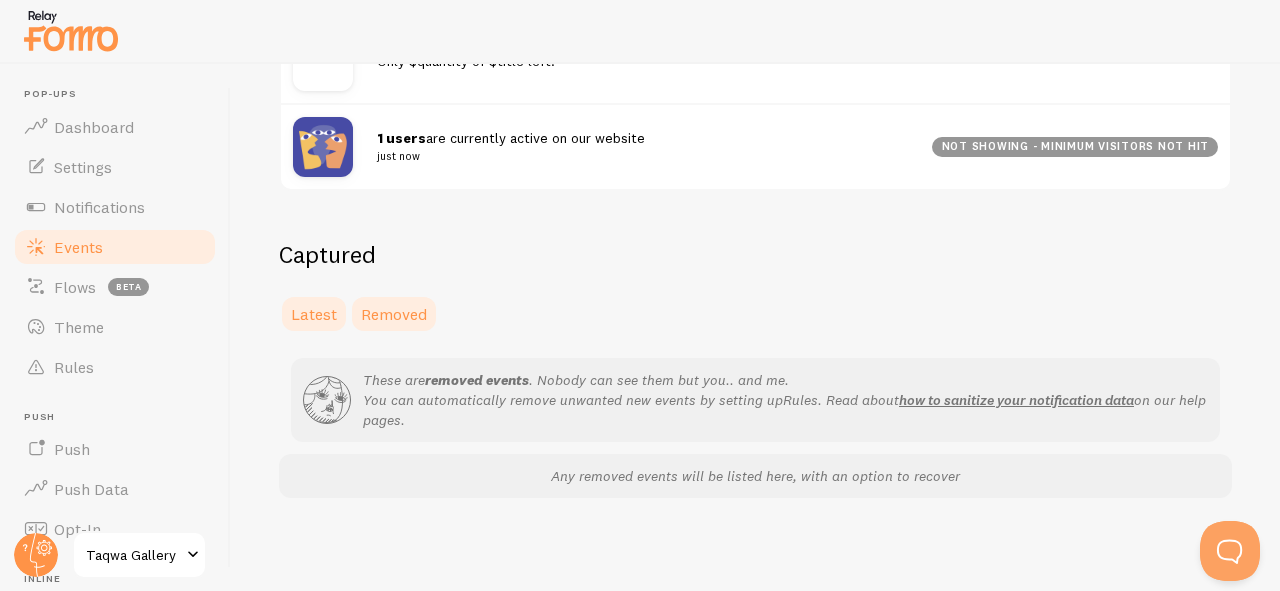 click on "Latest" at bounding box center (314, 314) 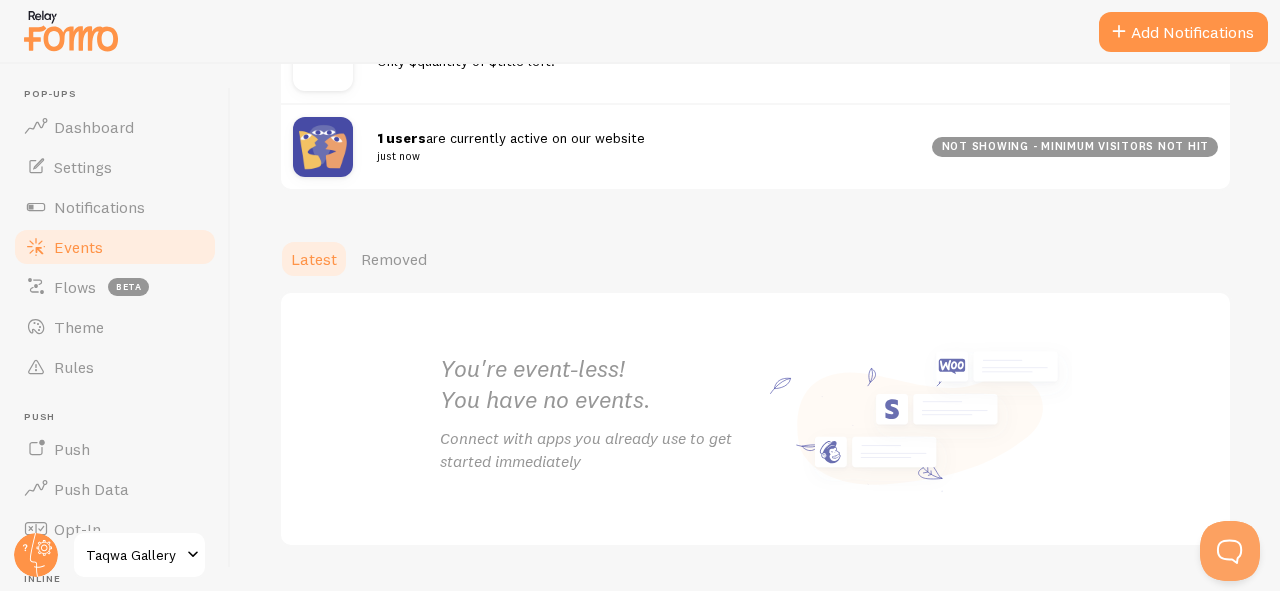 scroll, scrollTop: 0, scrollLeft: 0, axis: both 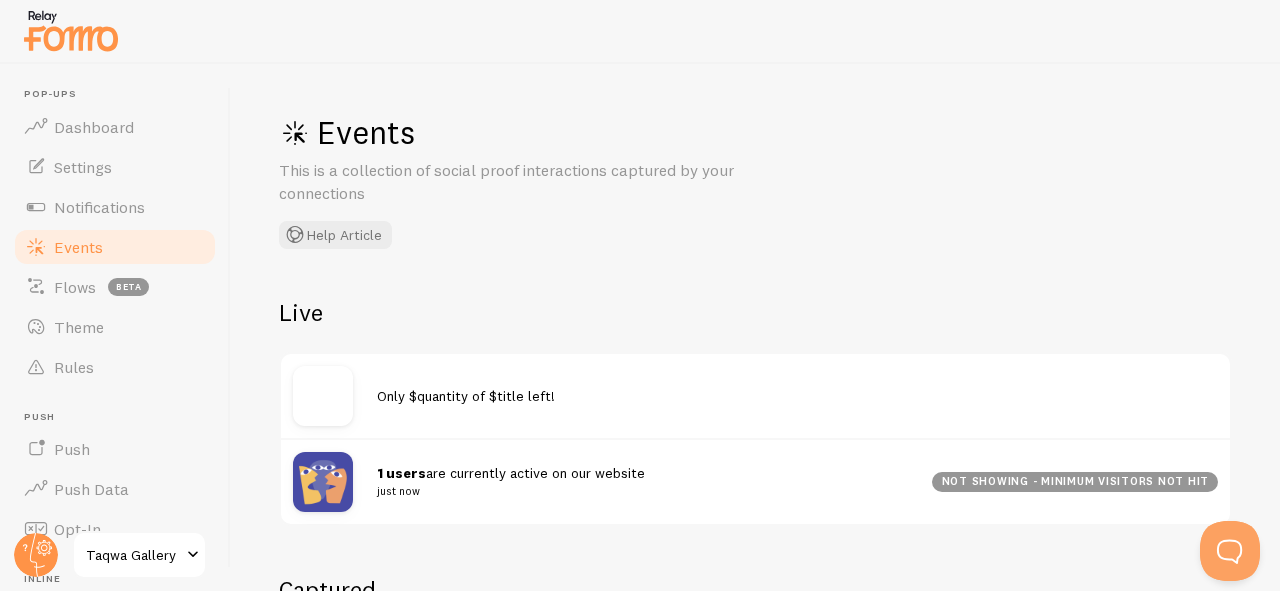 click on "Events
This is a collection of social proof interactions captured by
your connections
Help Article    Live     Only $quantity of $title left!     1 users  are currently active on our website just now
not showing - minimum visitors not hit
Captured
Latest
Removed
Filter by Template   all   Show all       Show all  Abandoned Cart Template with Variables  Abandoned Cart Template without Variables  Shopify Inventory  Active visitors  Someone is viewing  Shopify Order  Shopify - Roundup People  Shopify - Roundup Popular  Shopify - Roundup Locations            Ali in [GEOGRAPHIC_DATA],  bought  Women's PU Leather Plain Hand Bag   about [DATE]
[DATE] 9:38am
Remove     Edit     Template" at bounding box center (755, 327) 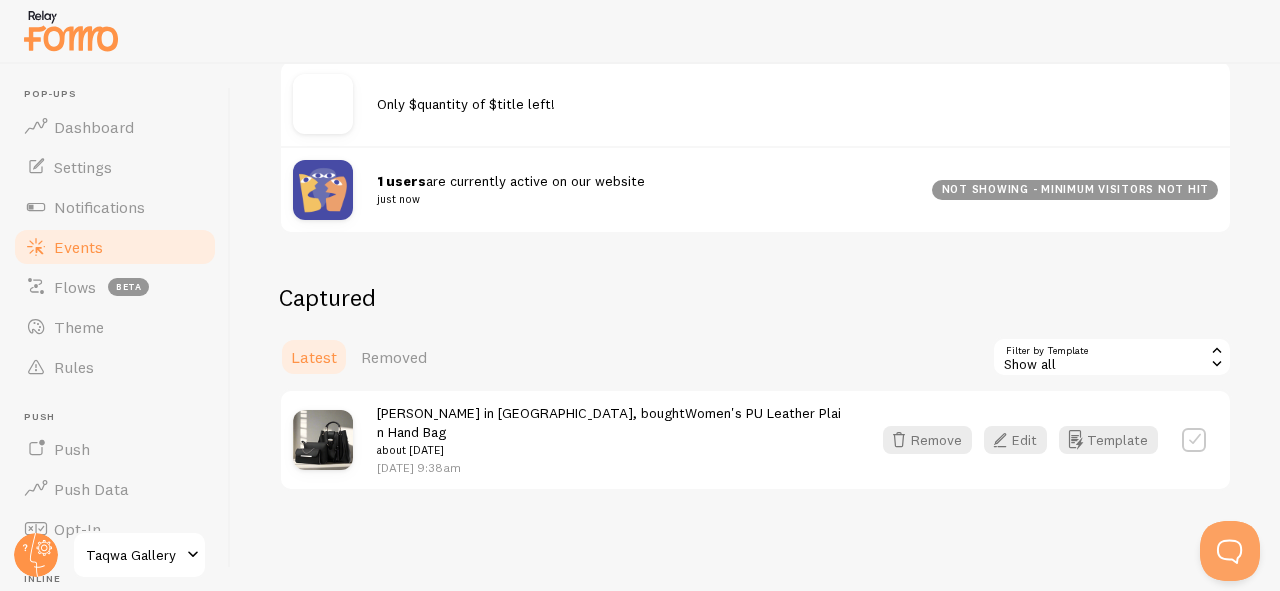 scroll, scrollTop: 293, scrollLeft: 0, axis: vertical 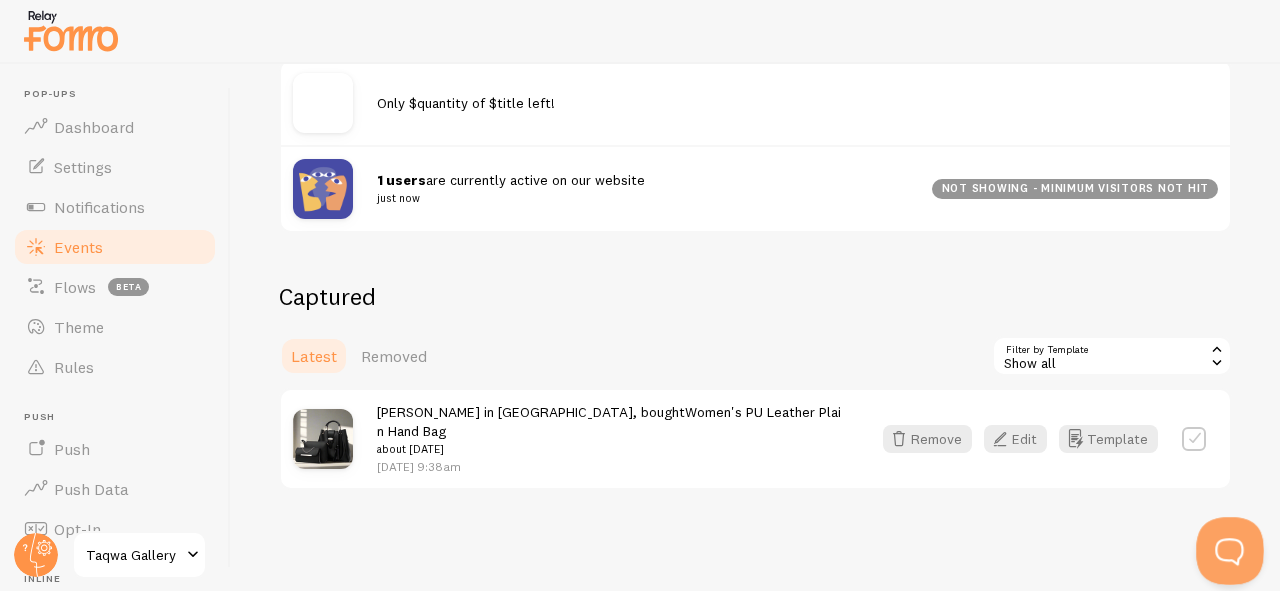 click at bounding box center [1226, 547] 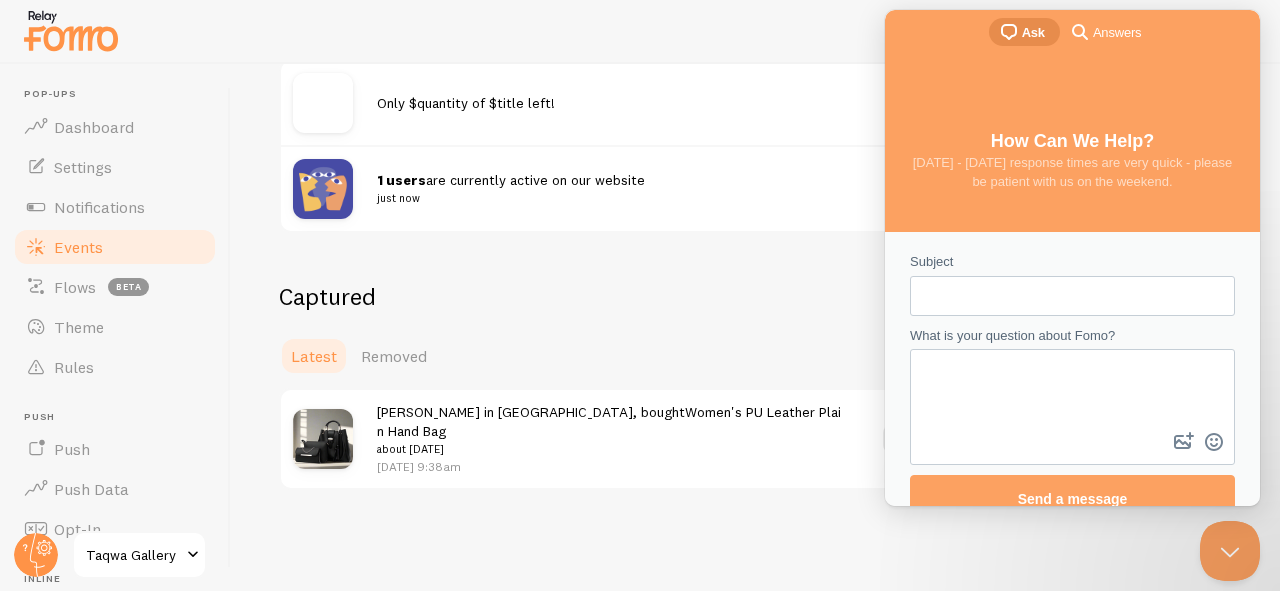 scroll, scrollTop: 0, scrollLeft: 0, axis: both 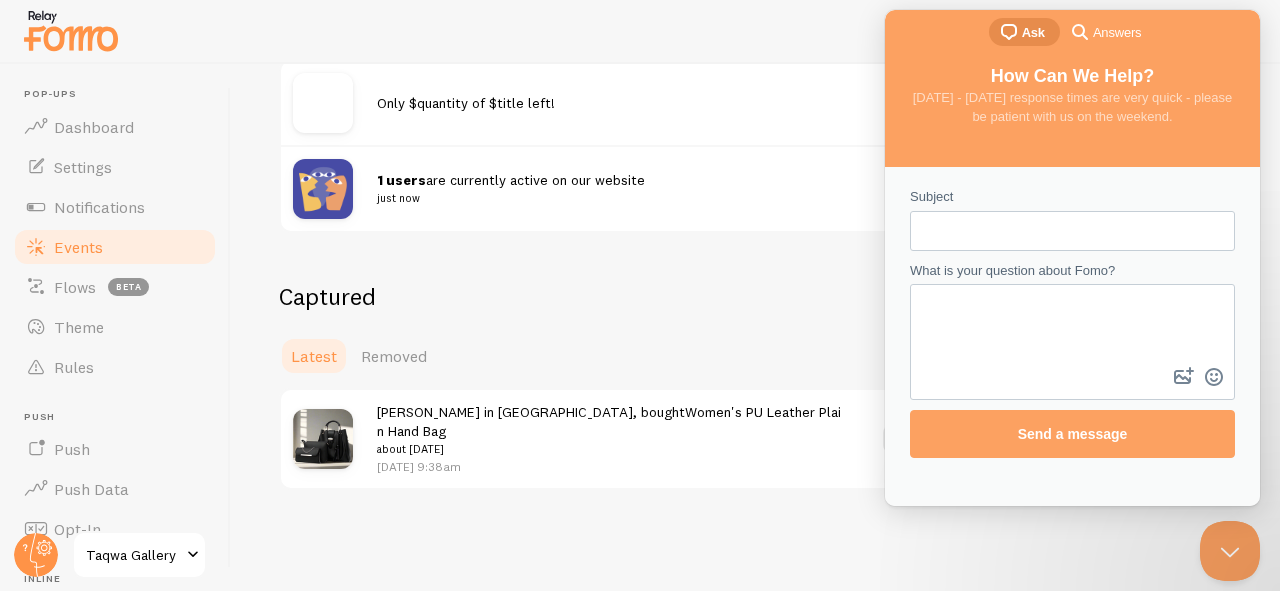 click on "Subject" at bounding box center (1072, 231) 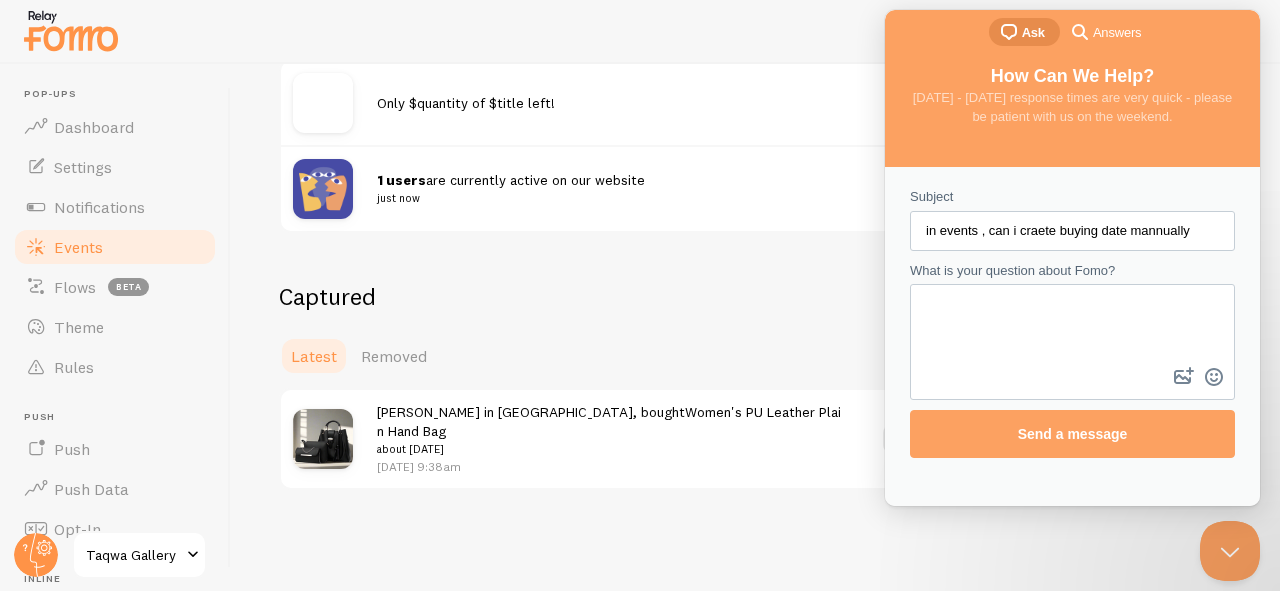 type on "in events , can i craete buying date mannually" 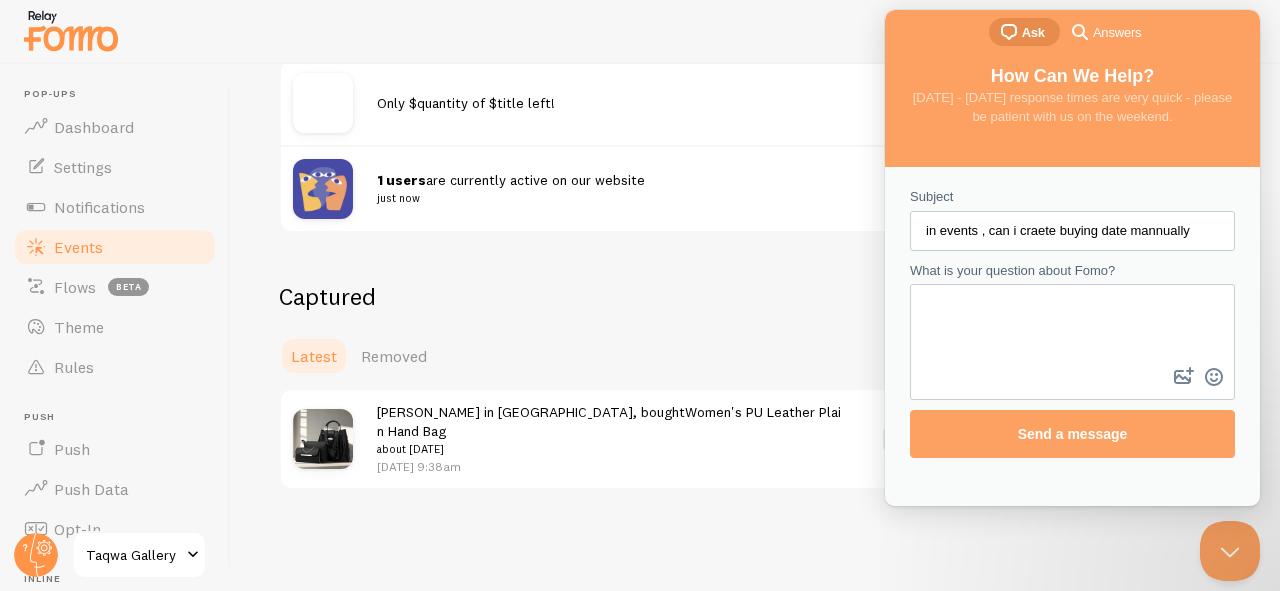 click on "What is your question about Fomo?" at bounding box center [1072, 324] 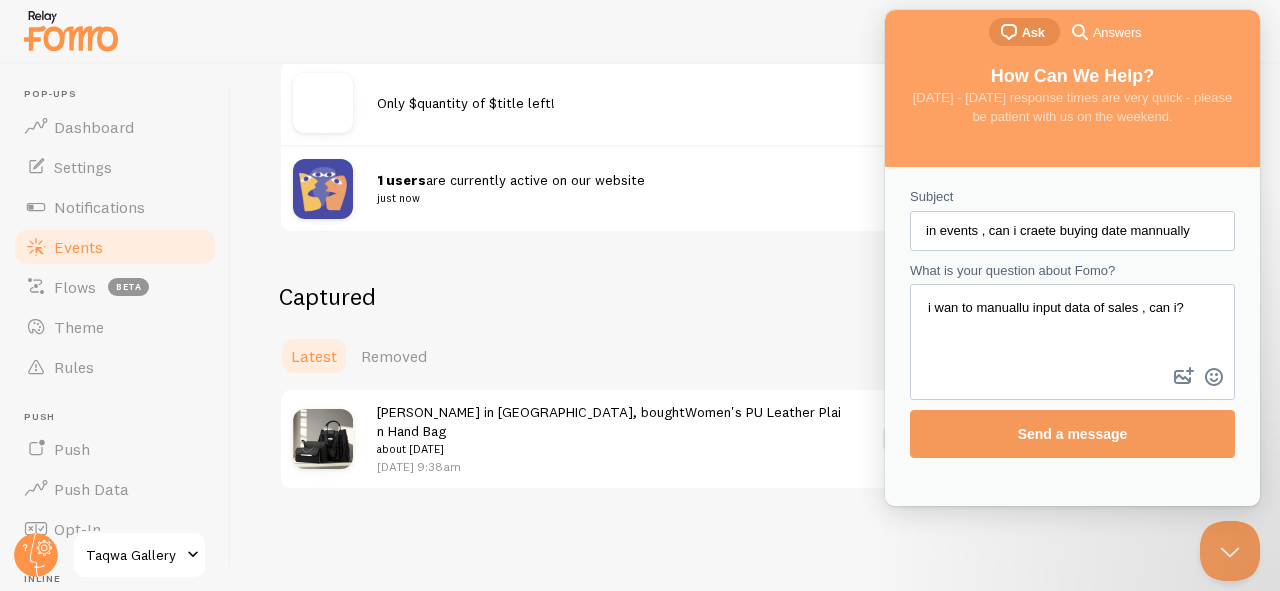 type on "i wan to manuallu input data of sales , can i?" 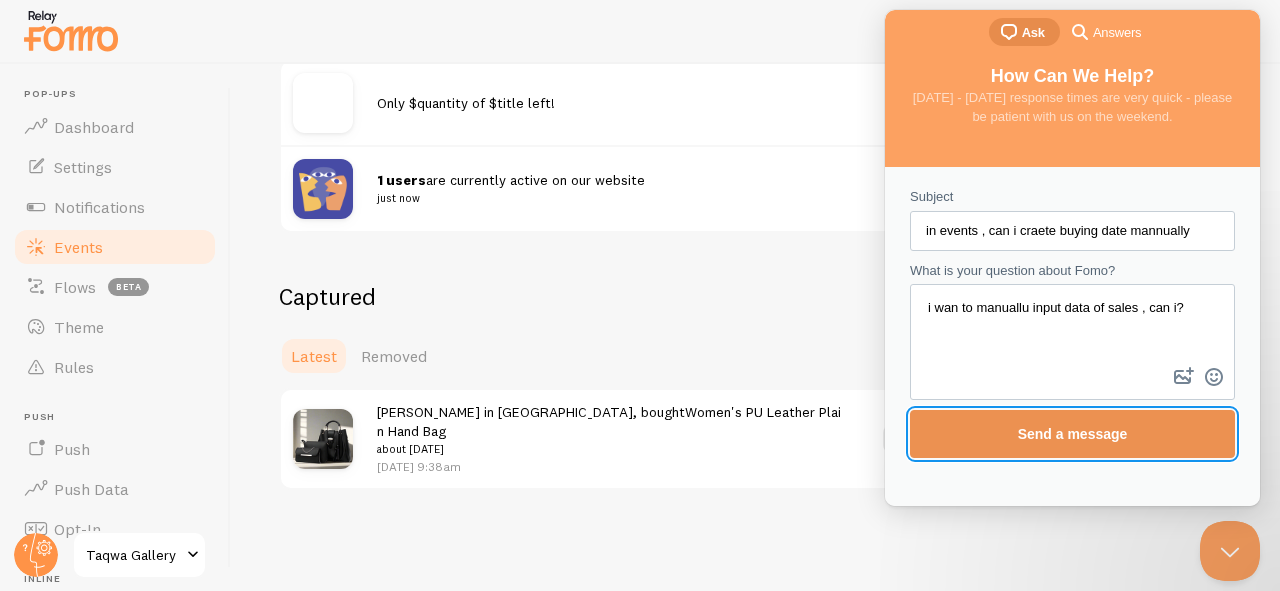 click on "Send a message" at bounding box center (1072, 434) 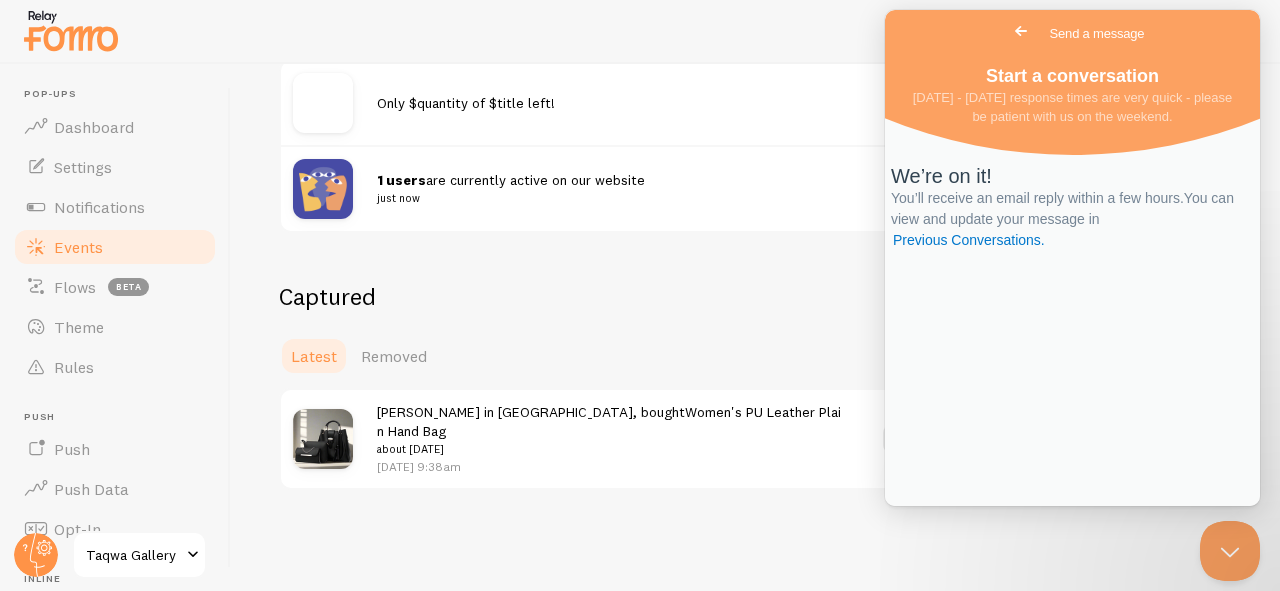 click on "Captured" at bounding box center (755, 296) 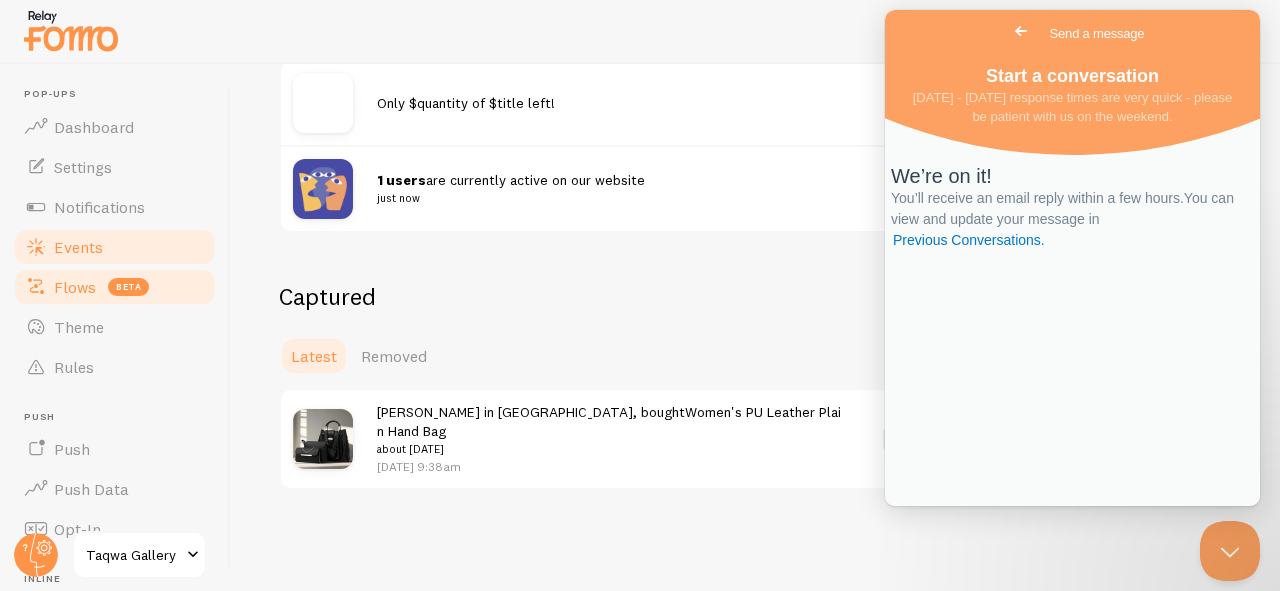 click on "beta" at bounding box center [128, 287] 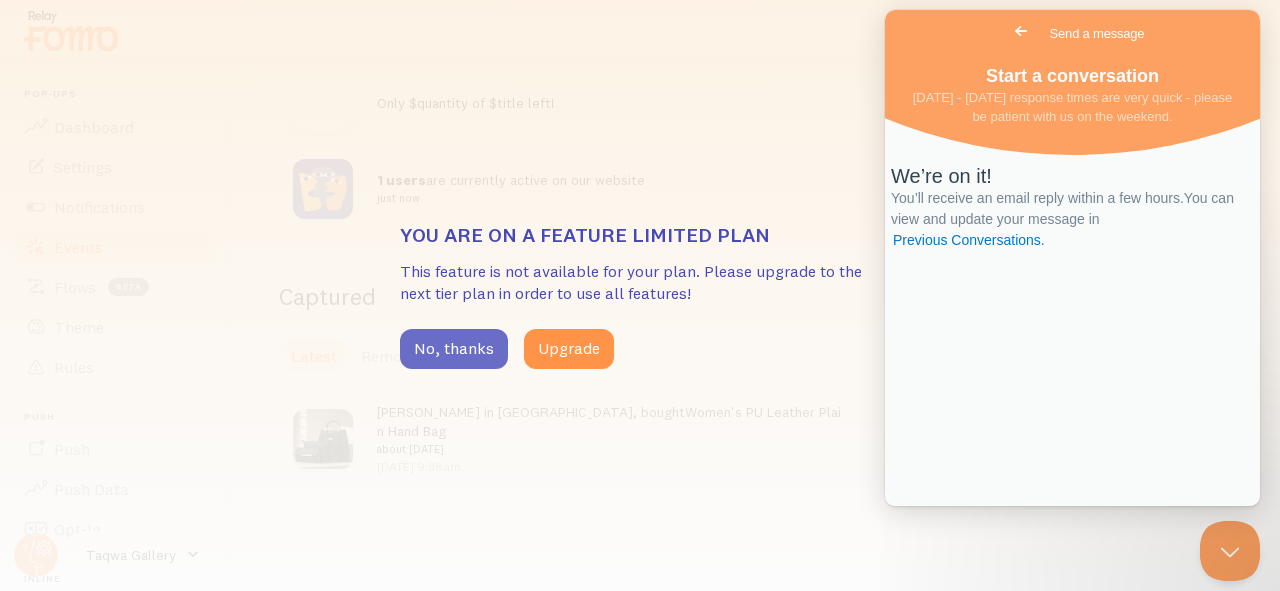 click on "No, thanks" at bounding box center (454, 349) 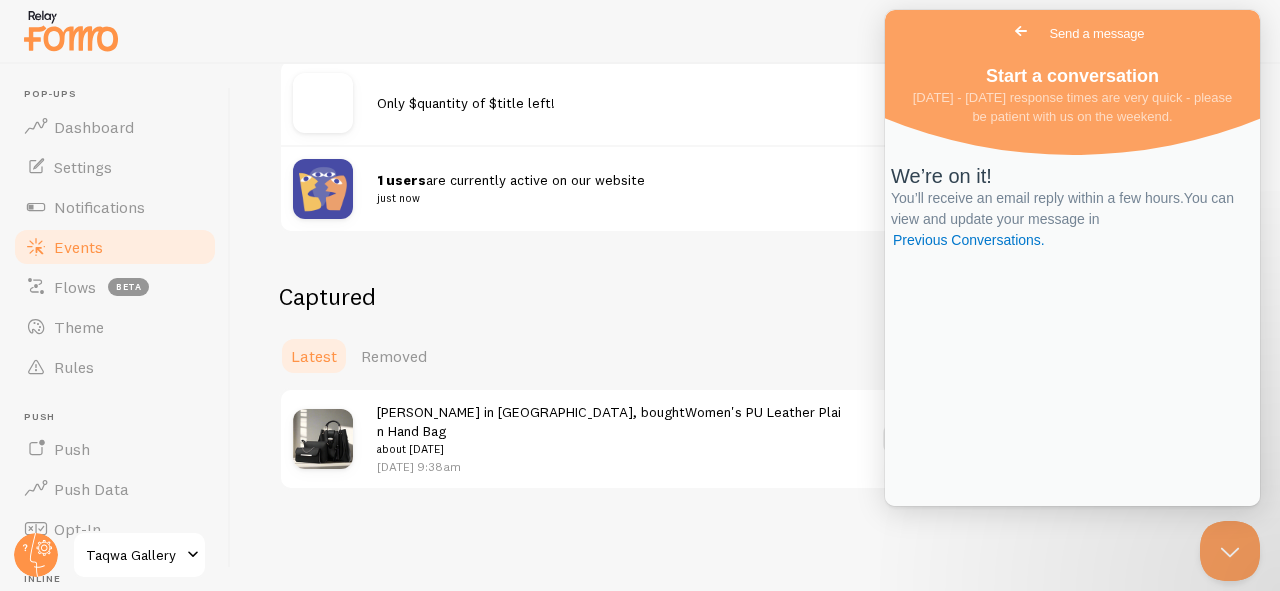 click on "Events
This is a collection of social proof interactions captured by
your connections
Help Article    Live     Only $quantity of $title left!     1 users  are currently active on our website just now
not showing - minimum visitors not hit
Captured
Latest
Removed
Filter by Template   all   Show all       Show all  Abandoned Cart Template with Variables  Abandoned Cart Template without Variables  Shopify Inventory  Active visitors  Someone is viewing  Shopify Order  Shopify - Roundup People  Shopify - Roundup Popular  Shopify - Roundup Locations            Ali in [GEOGRAPHIC_DATA],  bought  Women's PU Leather Plain Hand Bag   about [DATE]
[DATE] 9:38am
Remove     Edit     Template" at bounding box center (755, 327) 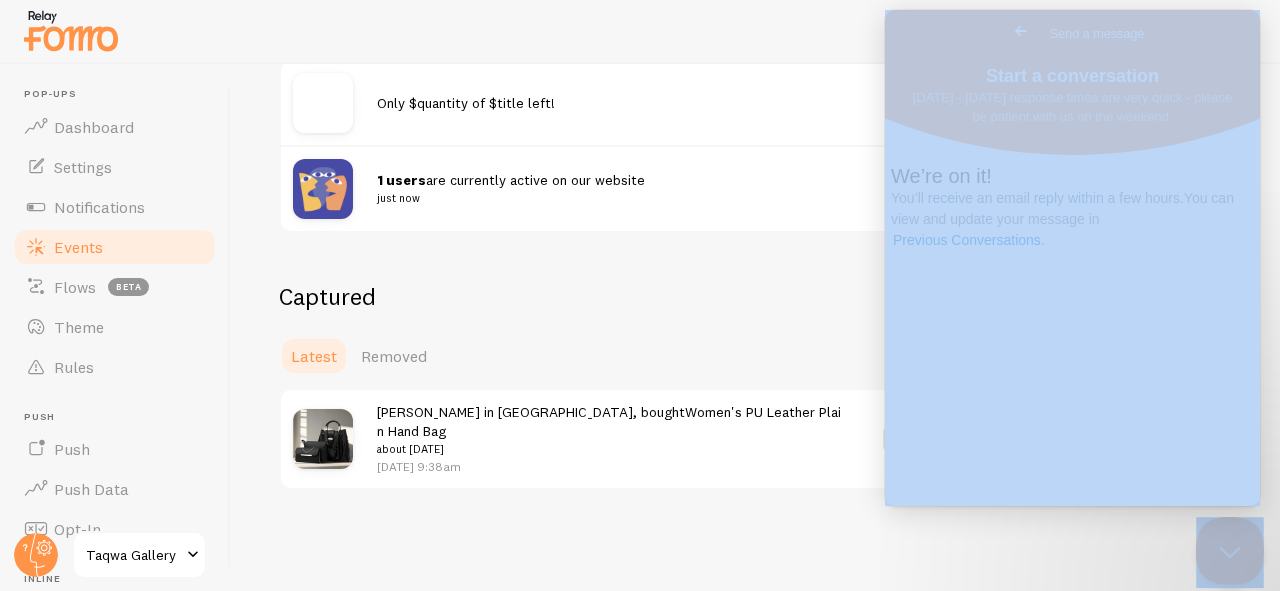 drag, startPoint x: 2350, startPoint y: 1096, endPoint x: 1221, endPoint y: 557, distance: 1251.0643 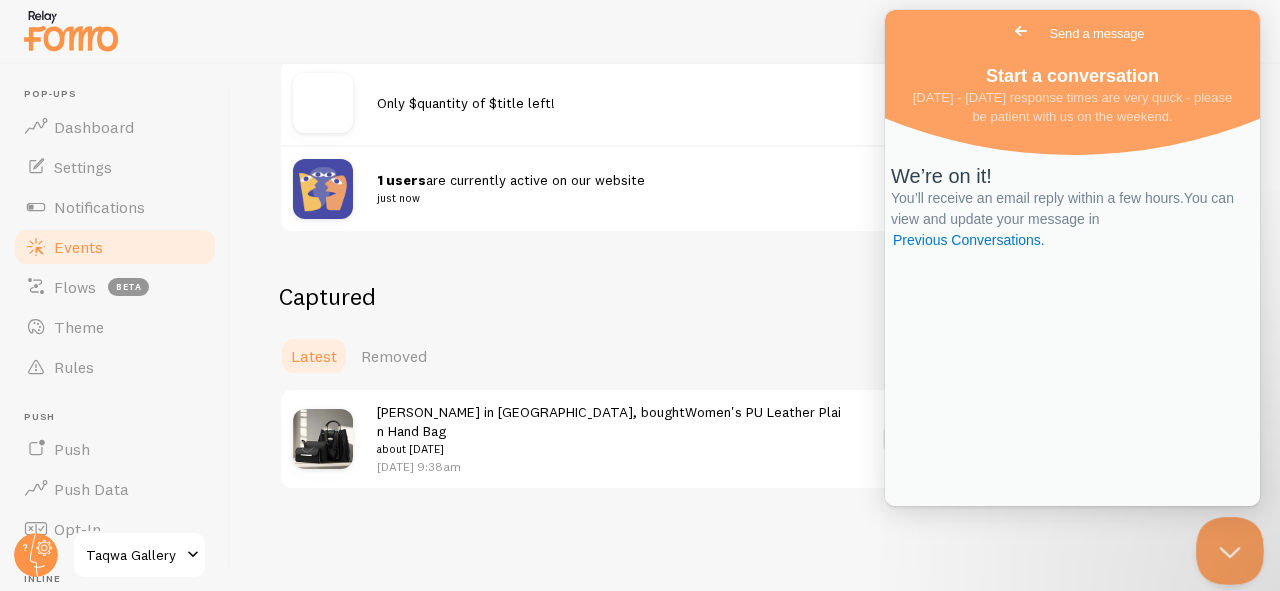 click at bounding box center (1226, 547) 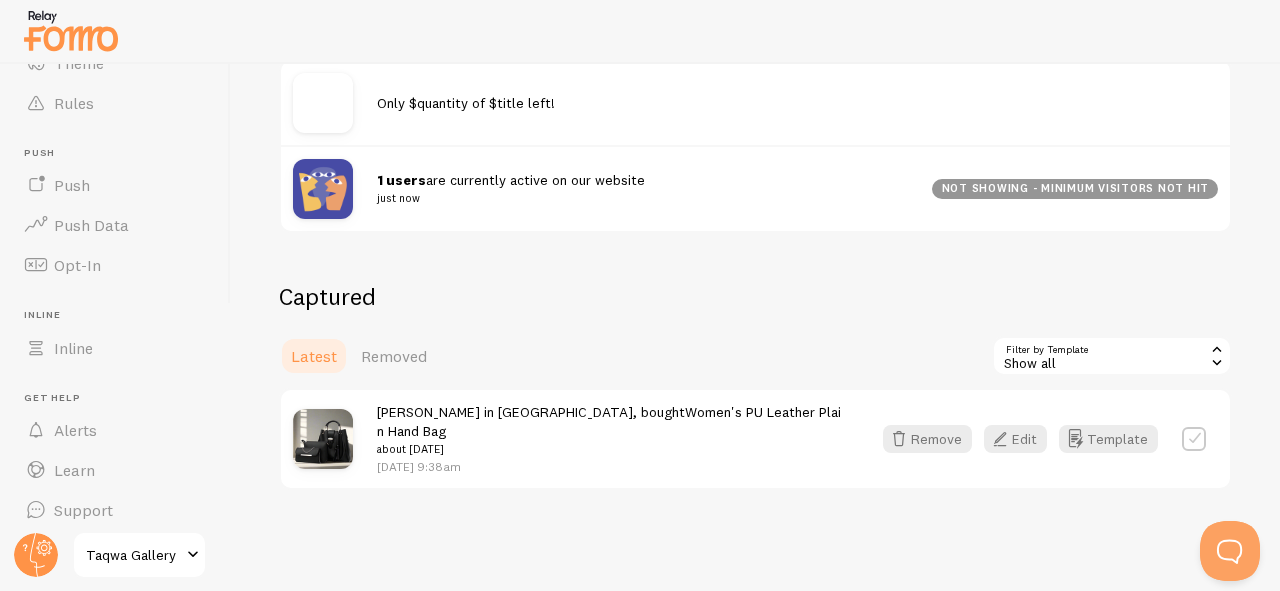scroll, scrollTop: 274, scrollLeft: 0, axis: vertical 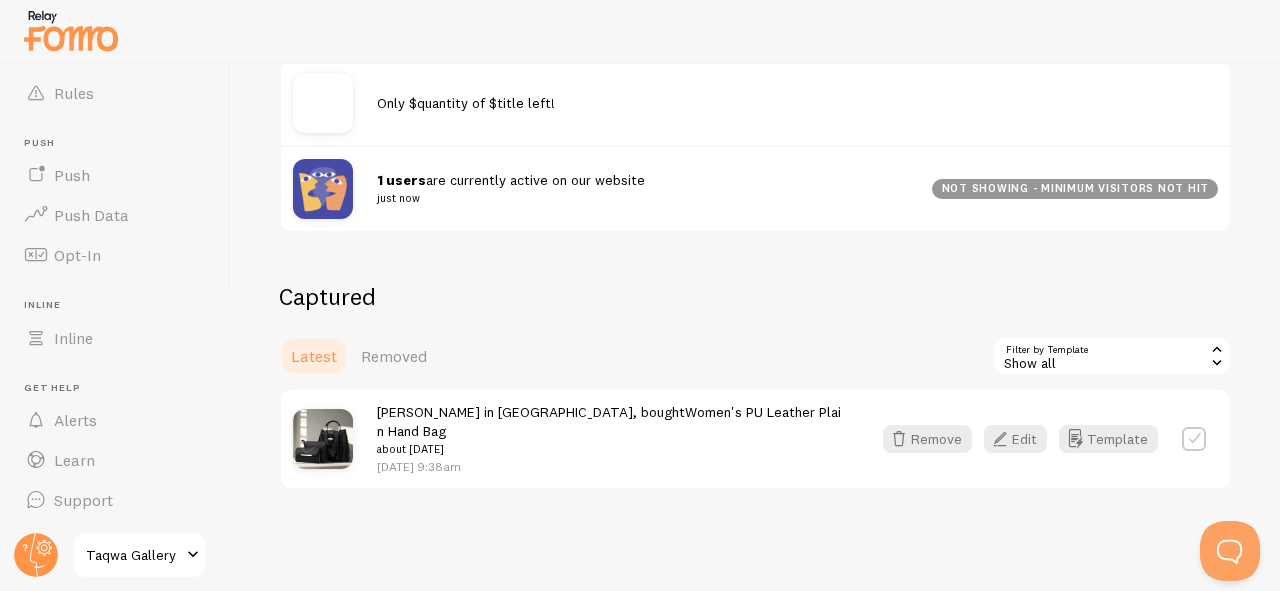 click on "Taqwa Gallery" at bounding box center (133, 555) 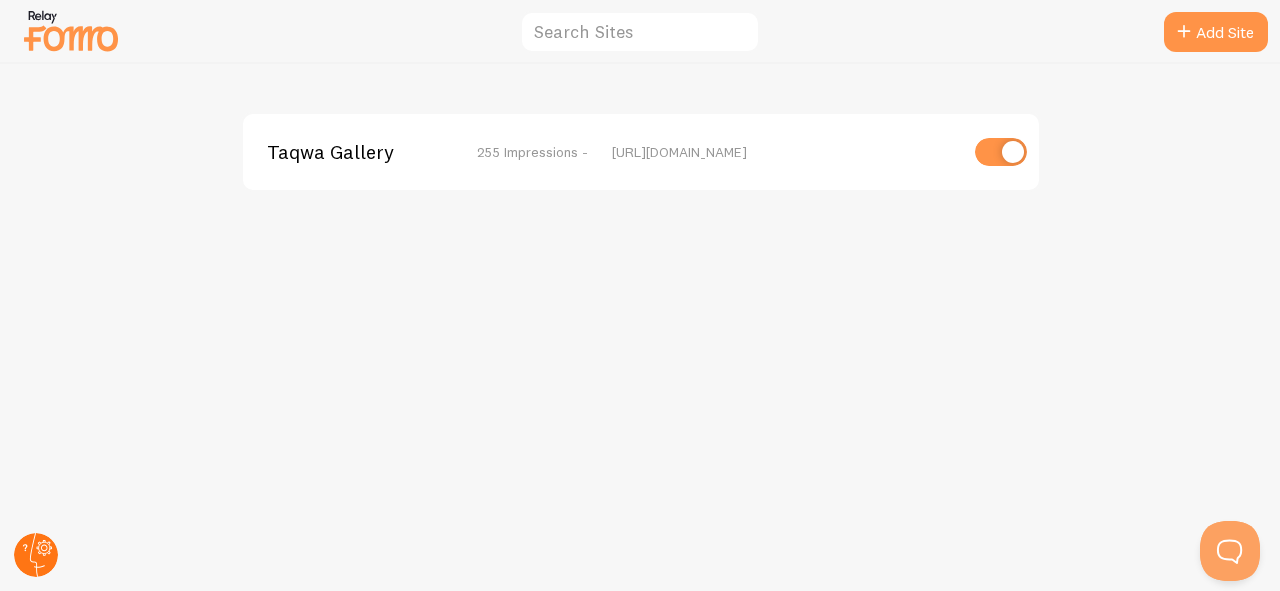 click 